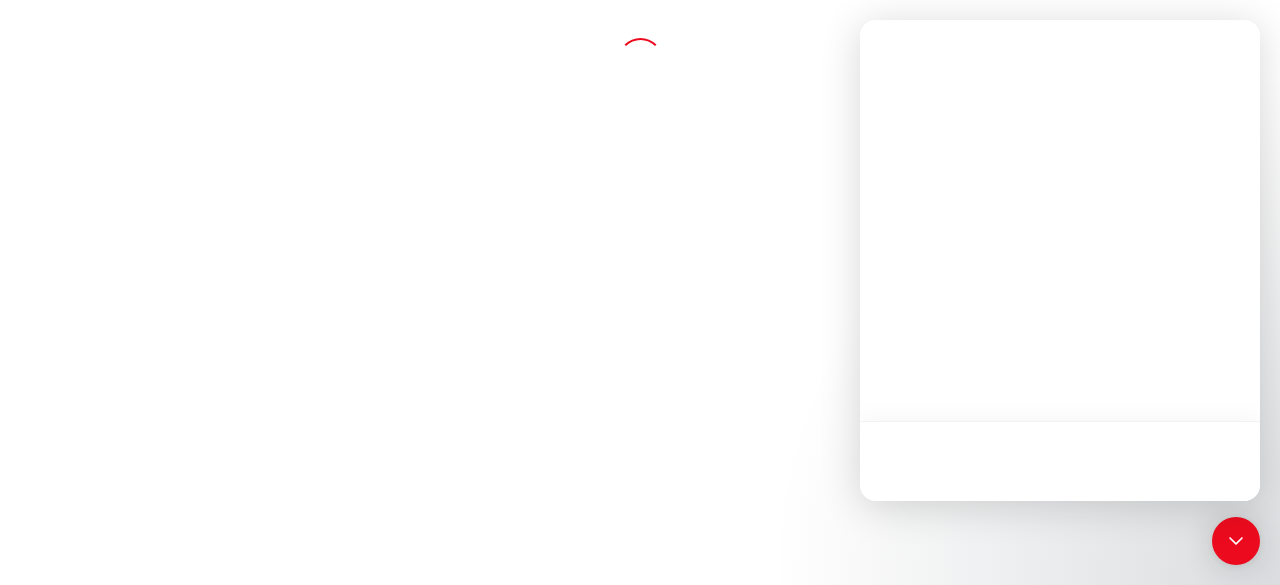scroll, scrollTop: 0, scrollLeft: 0, axis: both 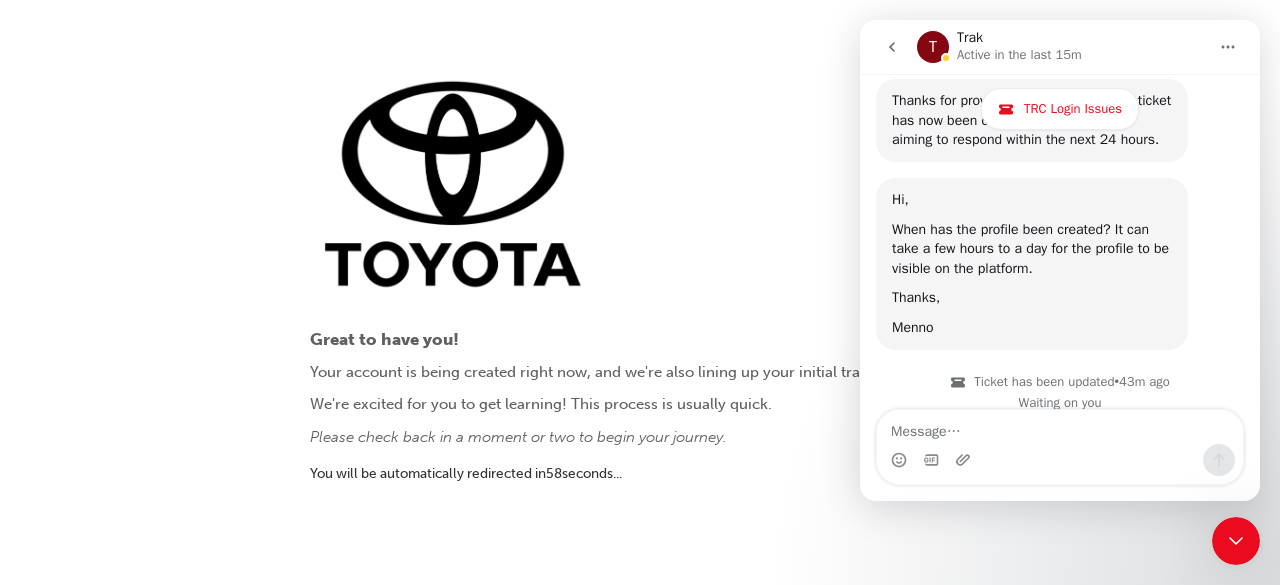 click at bounding box center [1032, 313] 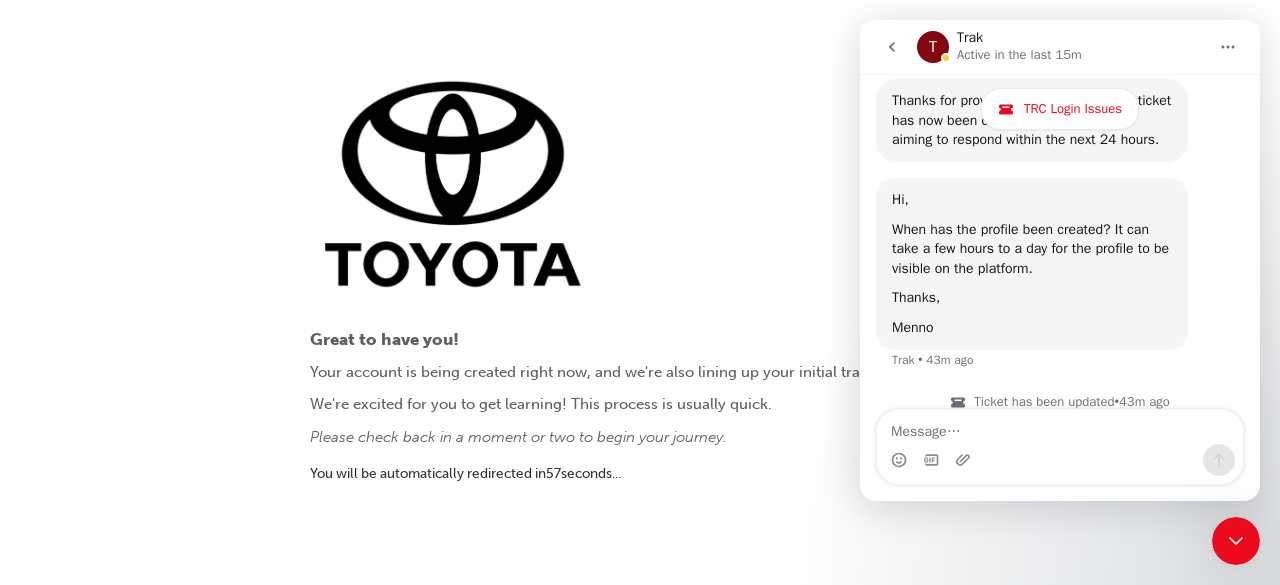 scroll, scrollTop: 1810, scrollLeft: 0, axis: vertical 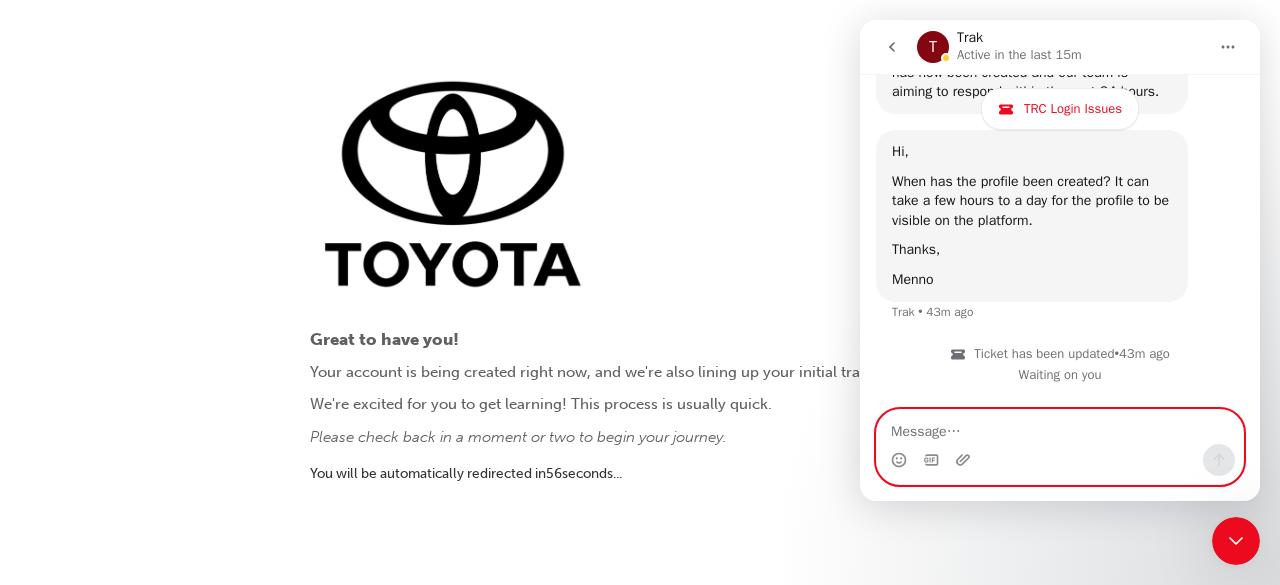 click at bounding box center [1060, 427] 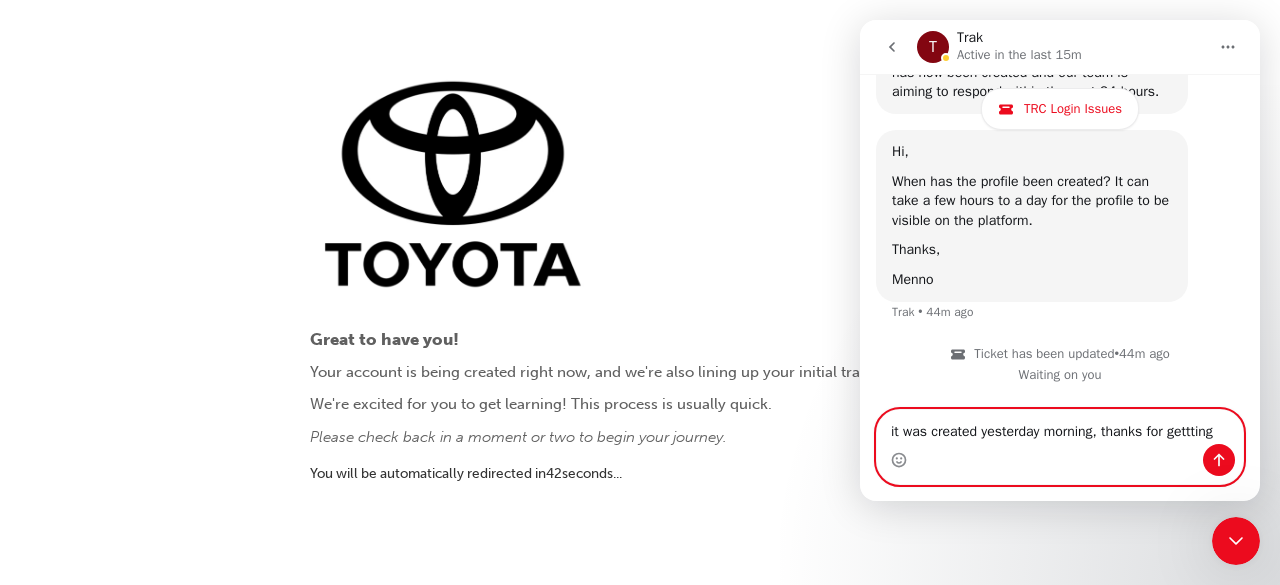 scroll, scrollTop: 1830, scrollLeft: 0, axis: vertical 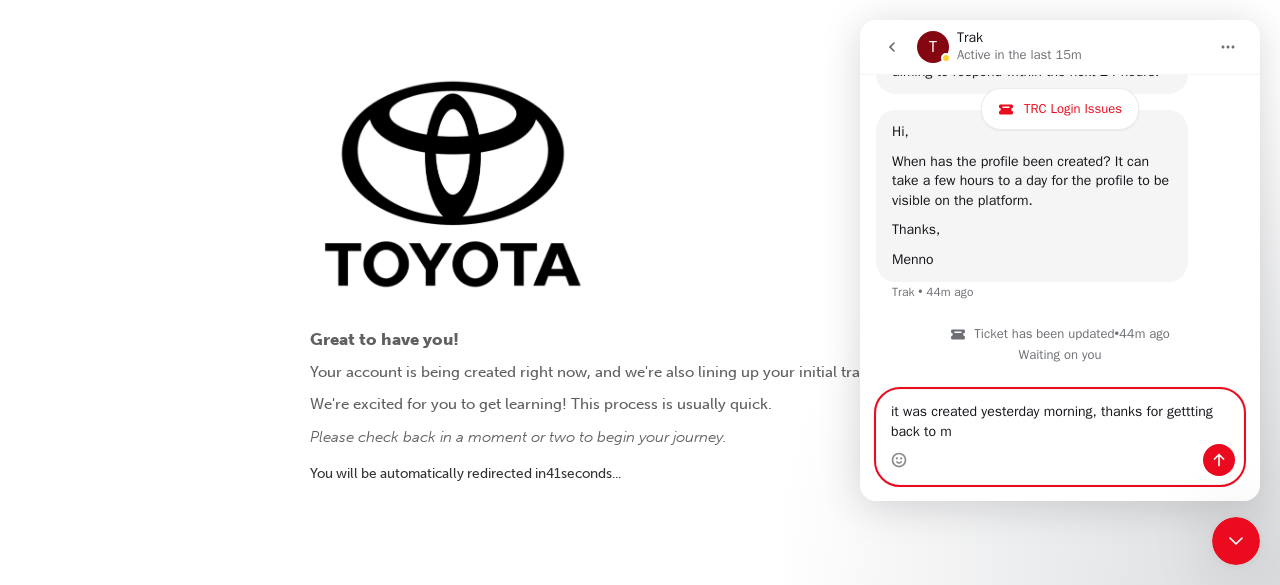 type on "it was created yesterday morning, thanks for gettting back to me" 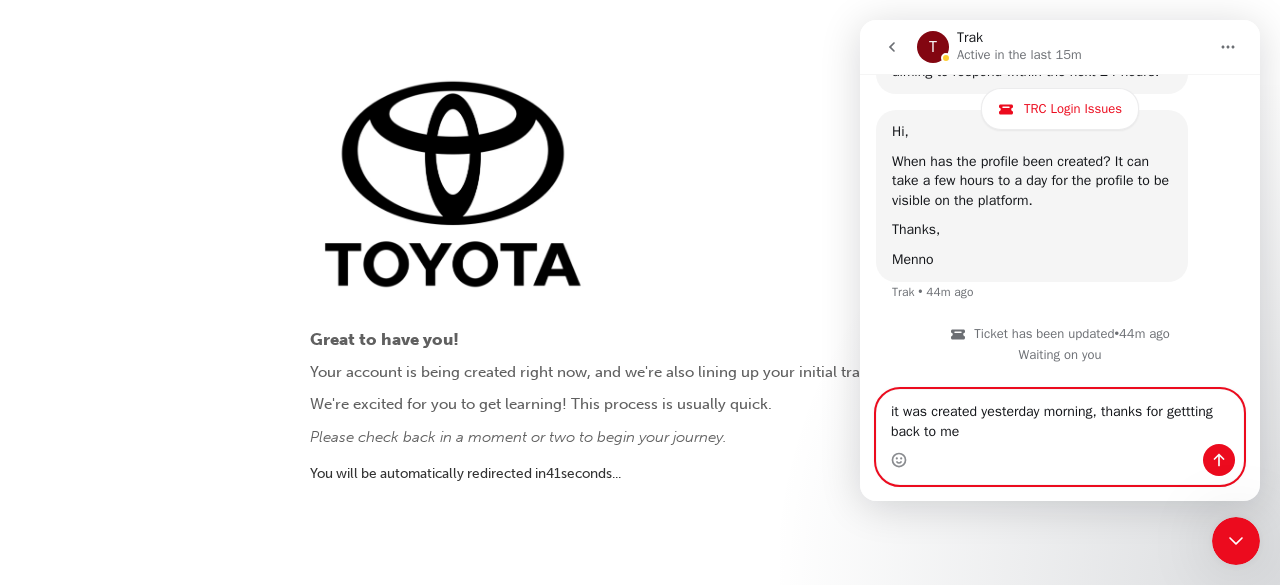type 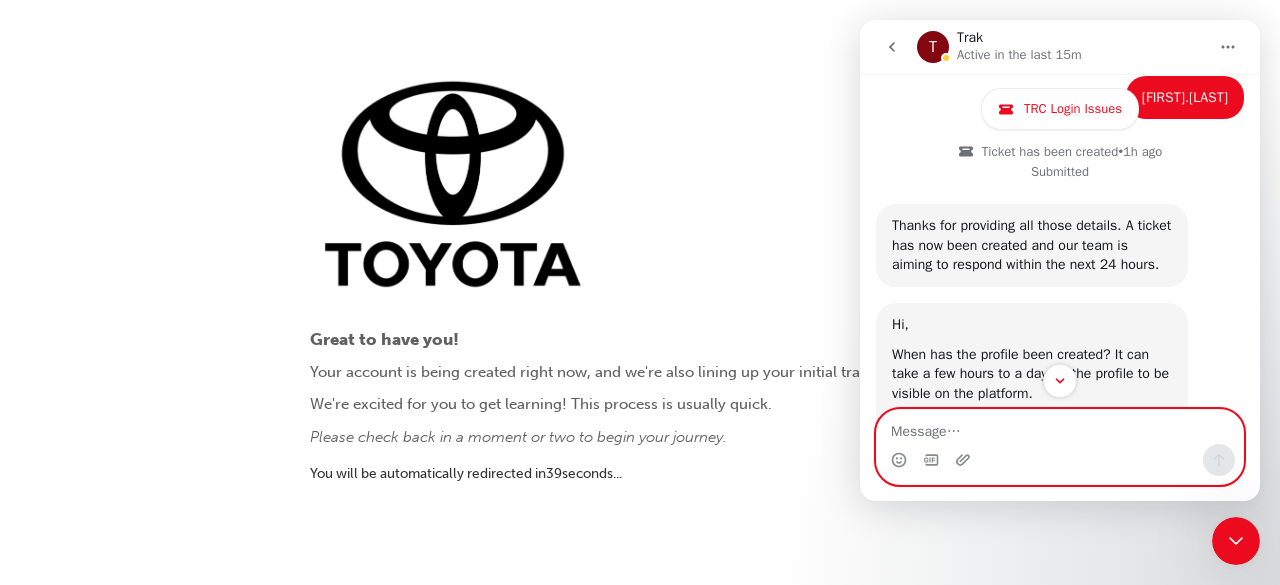 scroll, scrollTop: 1635, scrollLeft: 0, axis: vertical 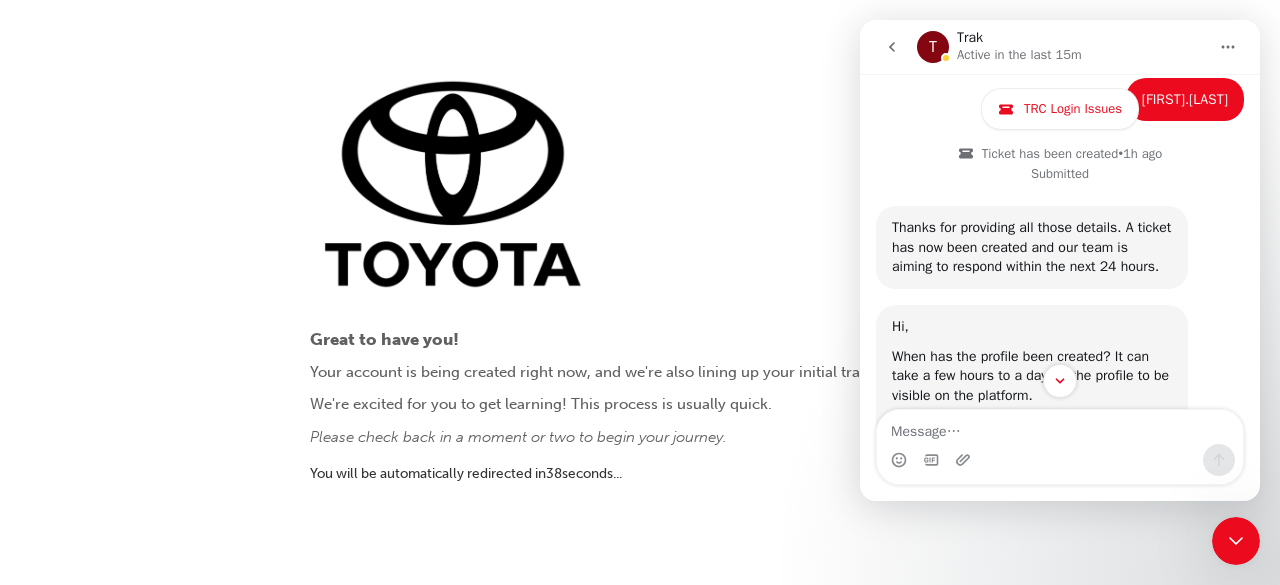 click on "Hi," at bounding box center [1032, 327] 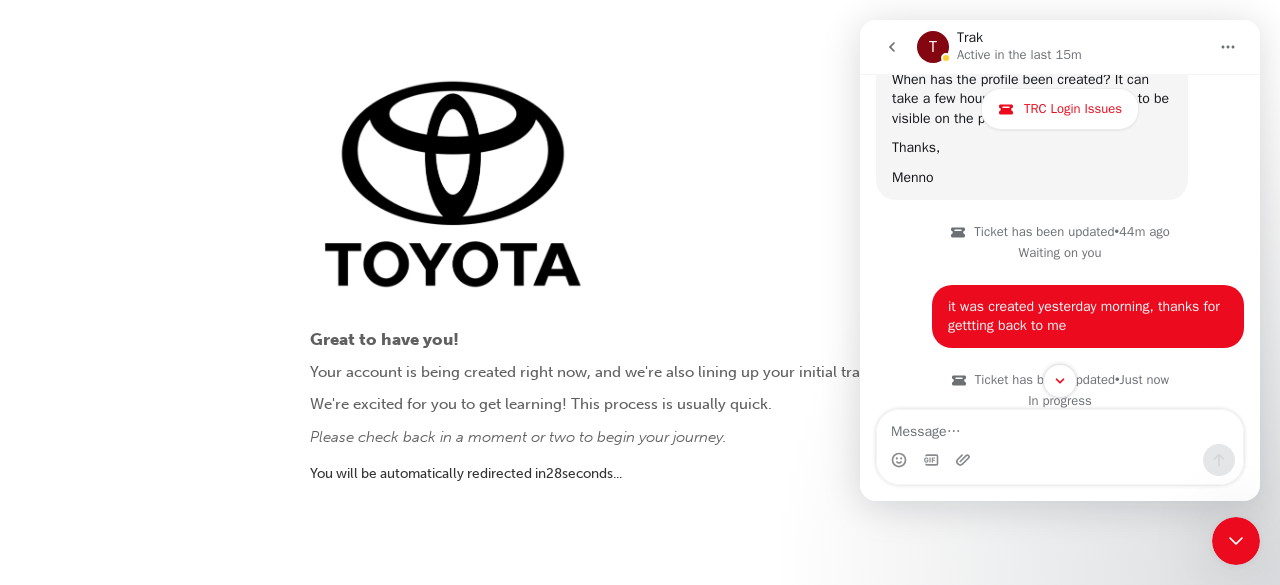scroll, scrollTop: 1939, scrollLeft: 0, axis: vertical 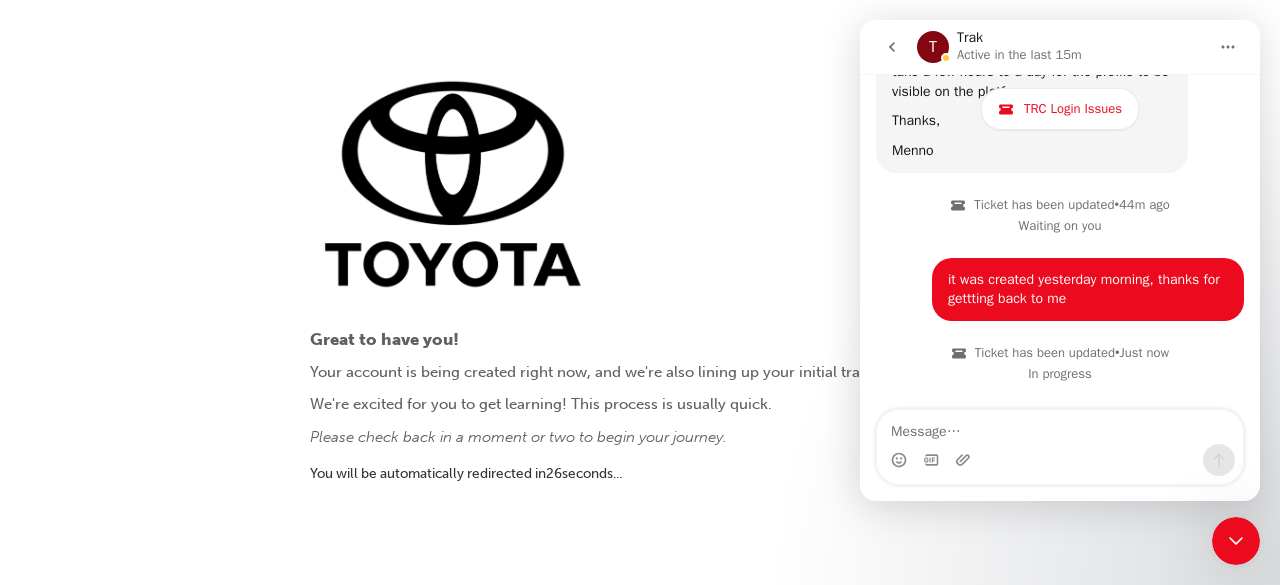 click on "Your account is being created right now, and we're also lining up your initial training resources." at bounding box center [640, 372] 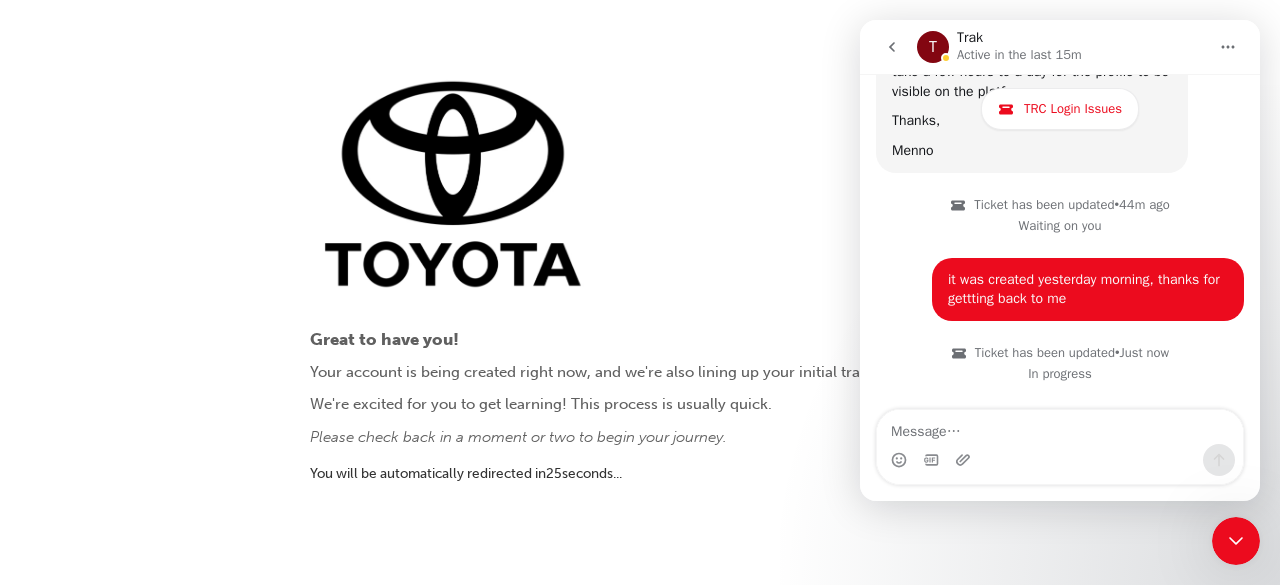 click on "Your account is being created right now, and we're also lining up your initial training resources." at bounding box center (640, 372) 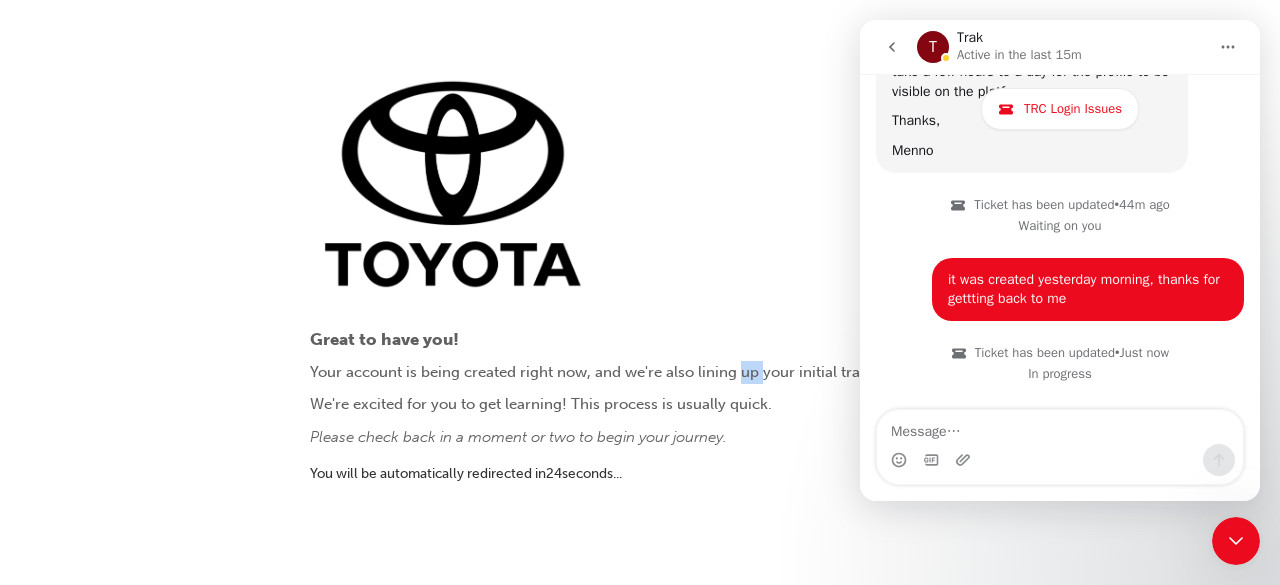 click on "Your account is being created right now, and we're also lining up your initial training resources." at bounding box center [640, 372] 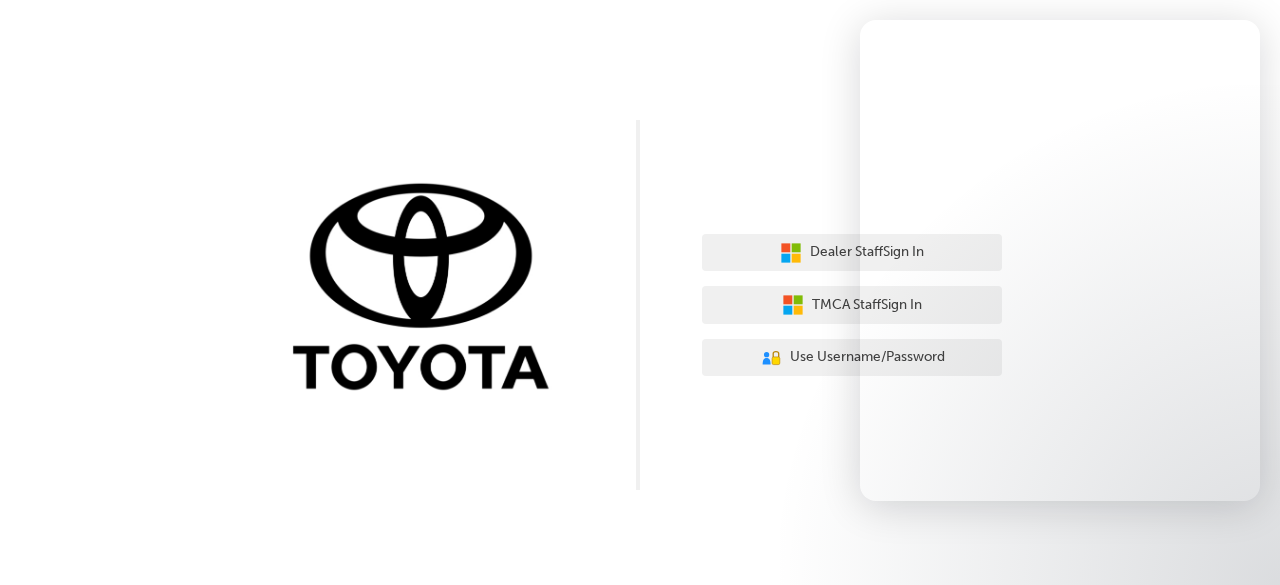scroll, scrollTop: 0, scrollLeft: 0, axis: both 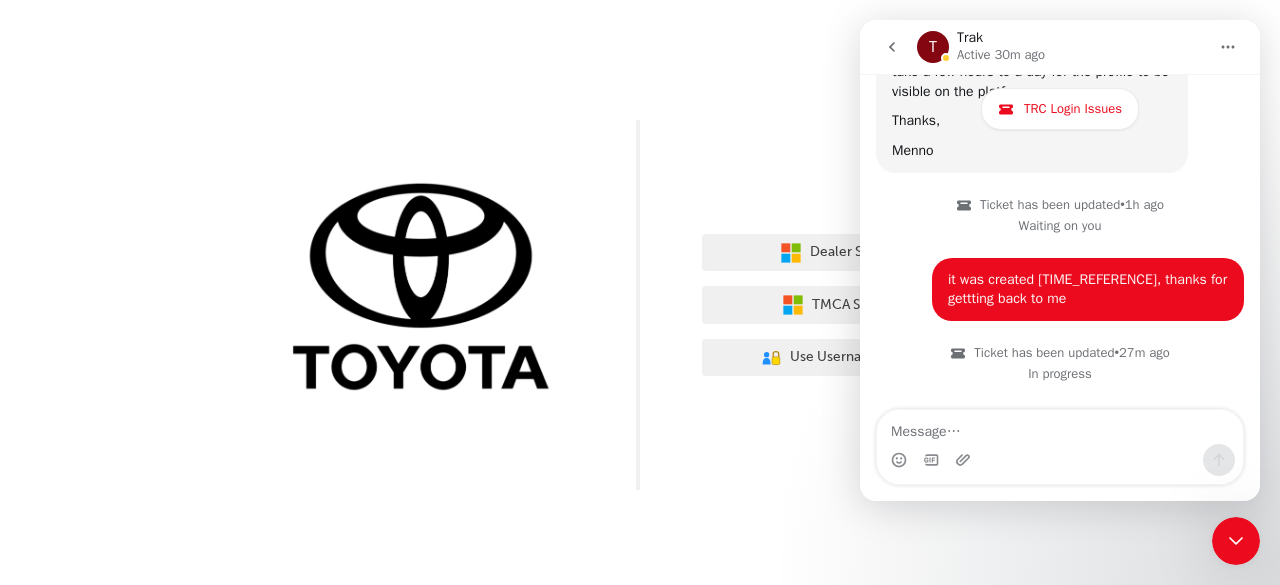 click on "it was created yesterday morning, thanks for gettting back to me    •   27m ago" at bounding box center (1088, 289) 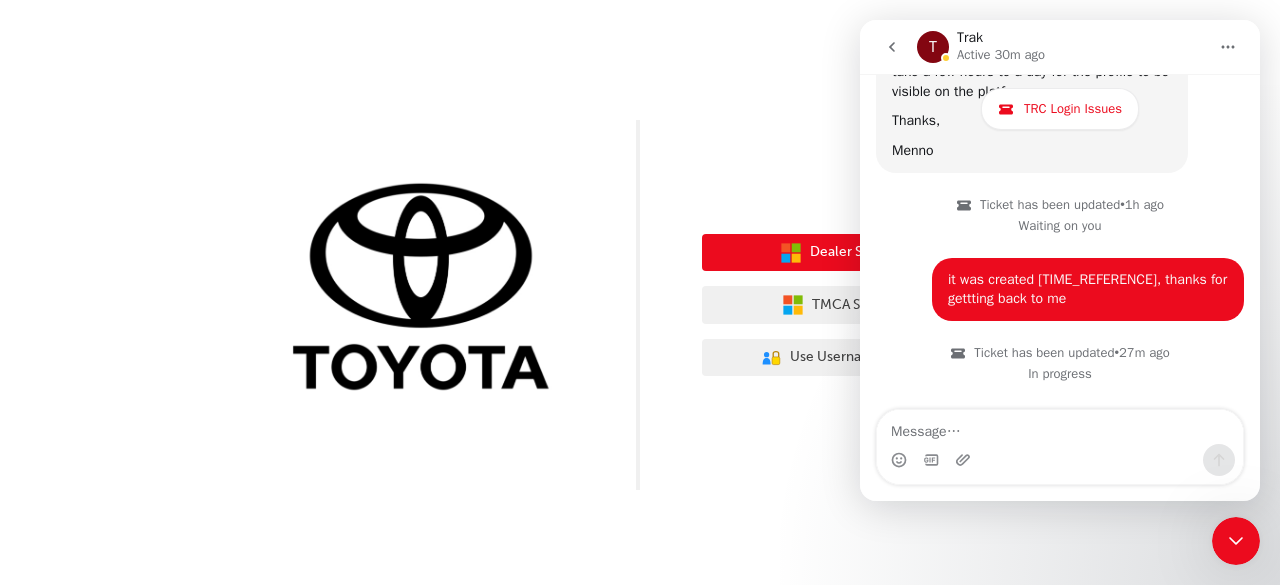 click on "Dealer Staff  Sign In" at bounding box center [867, 252] 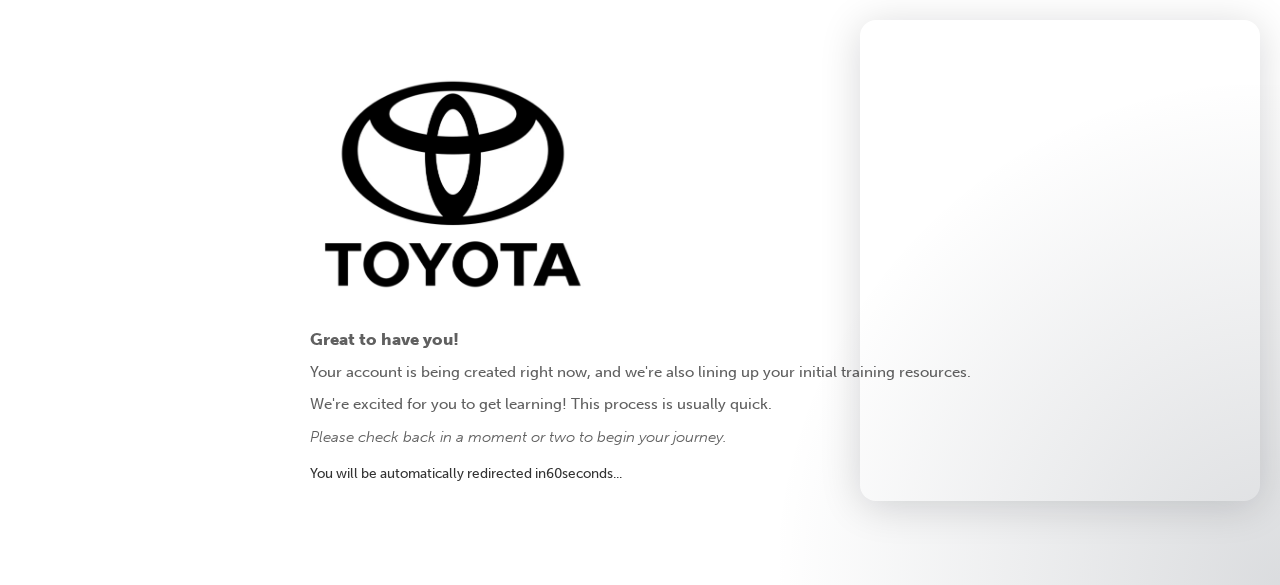 scroll, scrollTop: 0, scrollLeft: 0, axis: both 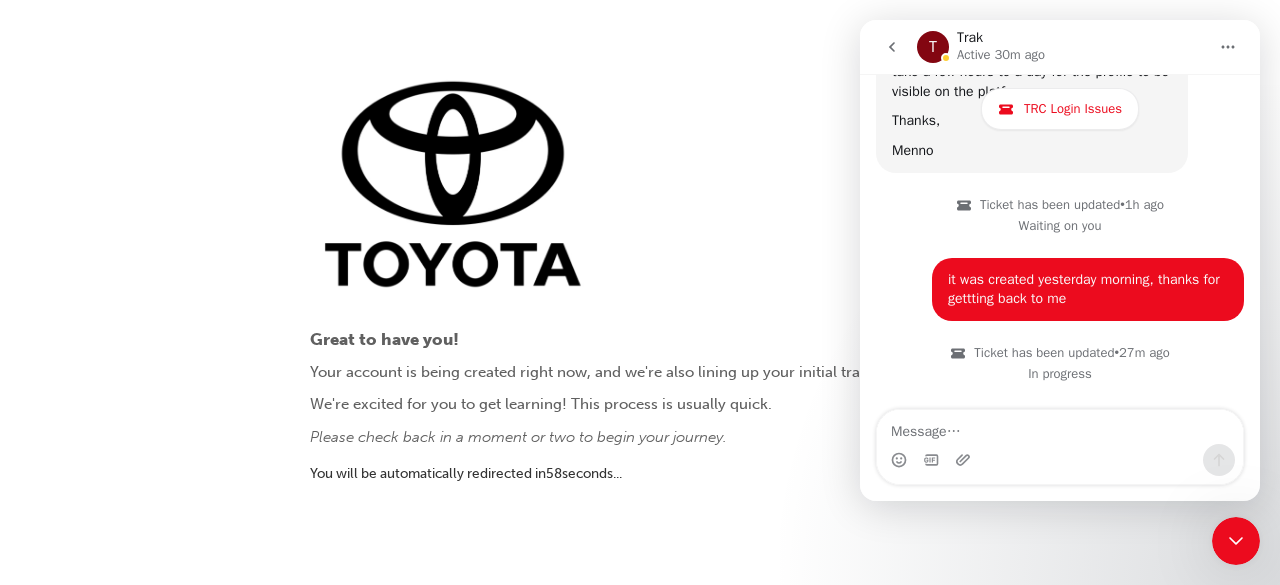 click on "Great to have you! Your account is being created right now, and we're also lining up your initial training resources. We're excited for you to get learning! This process is usually quick. Please check back in a moment or two to begin your journey. You will be automatically redirected in  58  second s ..." at bounding box center [640, 292] 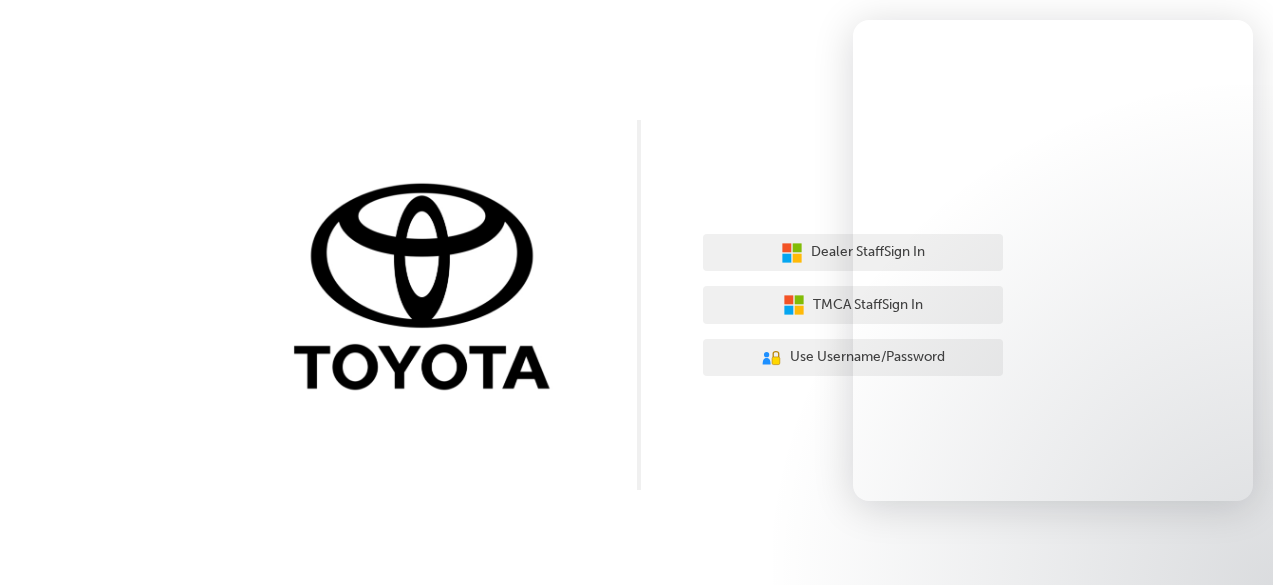 scroll, scrollTop: 0, scrollLeft: 0, axis: both 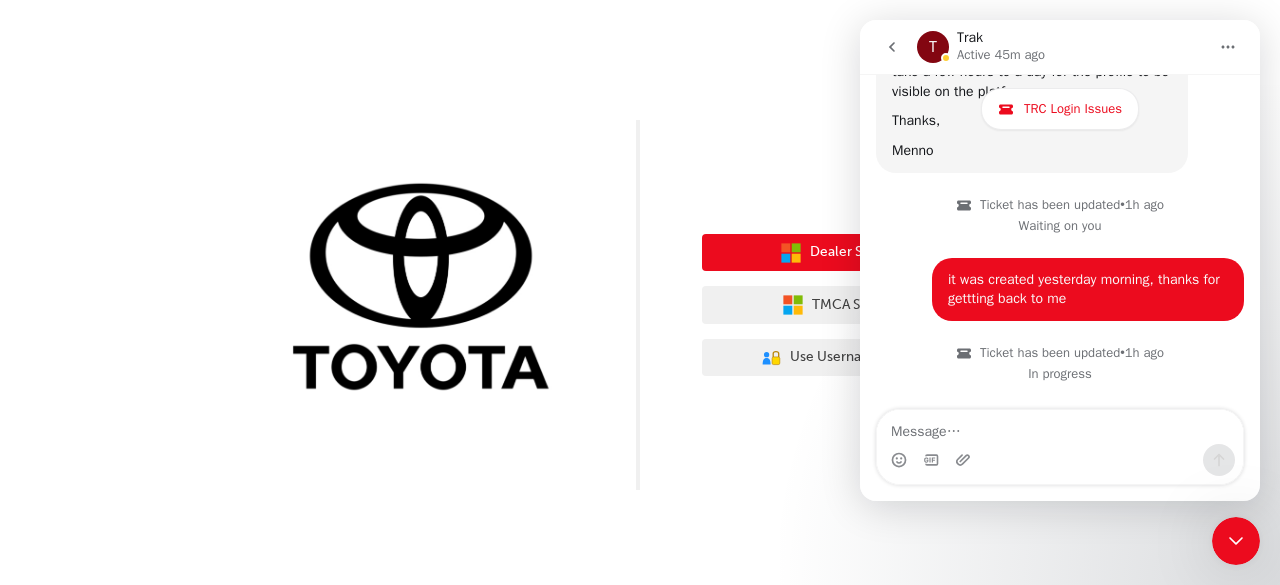 click on "Dealer Staff  Sign In" at bounding box center [867, 252] 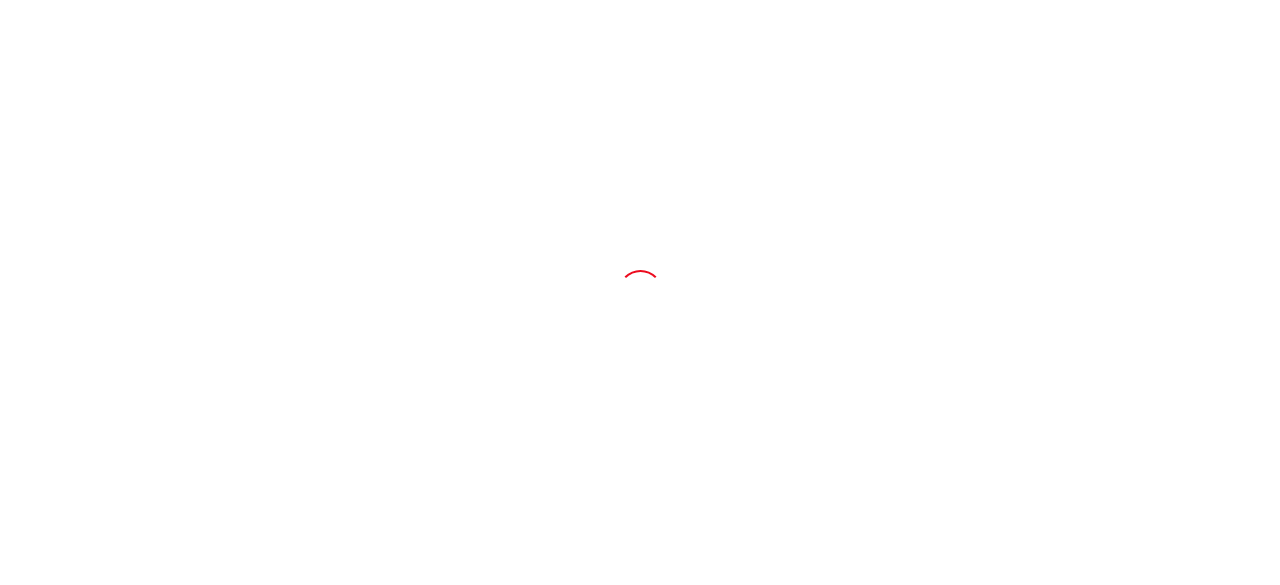 scroll, scrollTop: 0, scrollLeft: 0, axis: both 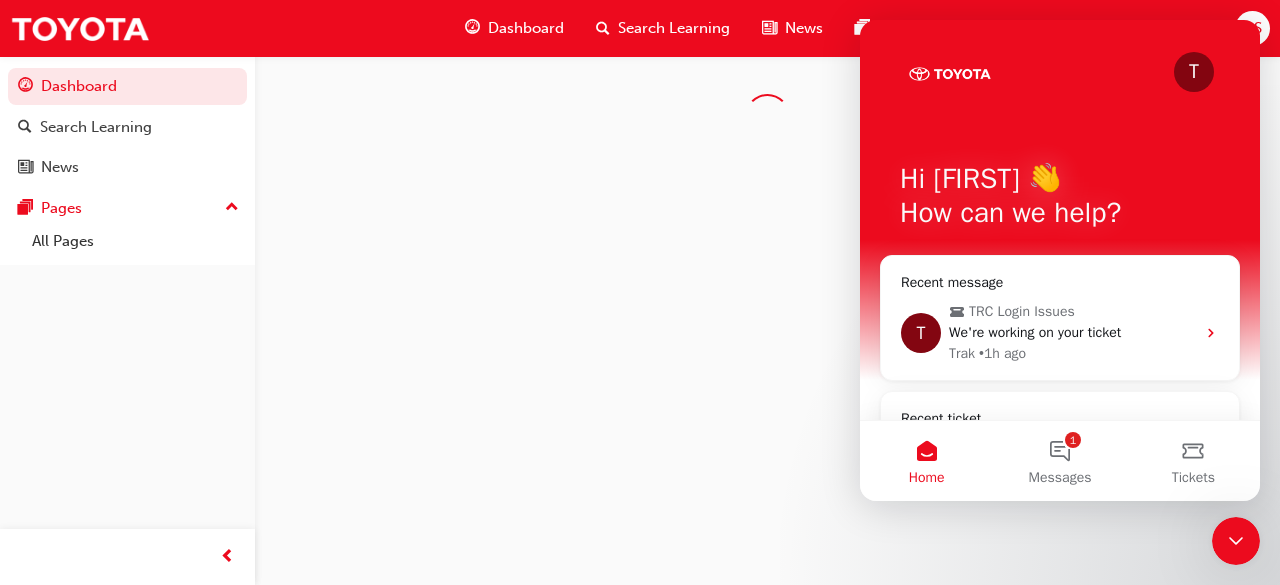 click at bounding box center [1236, 541] 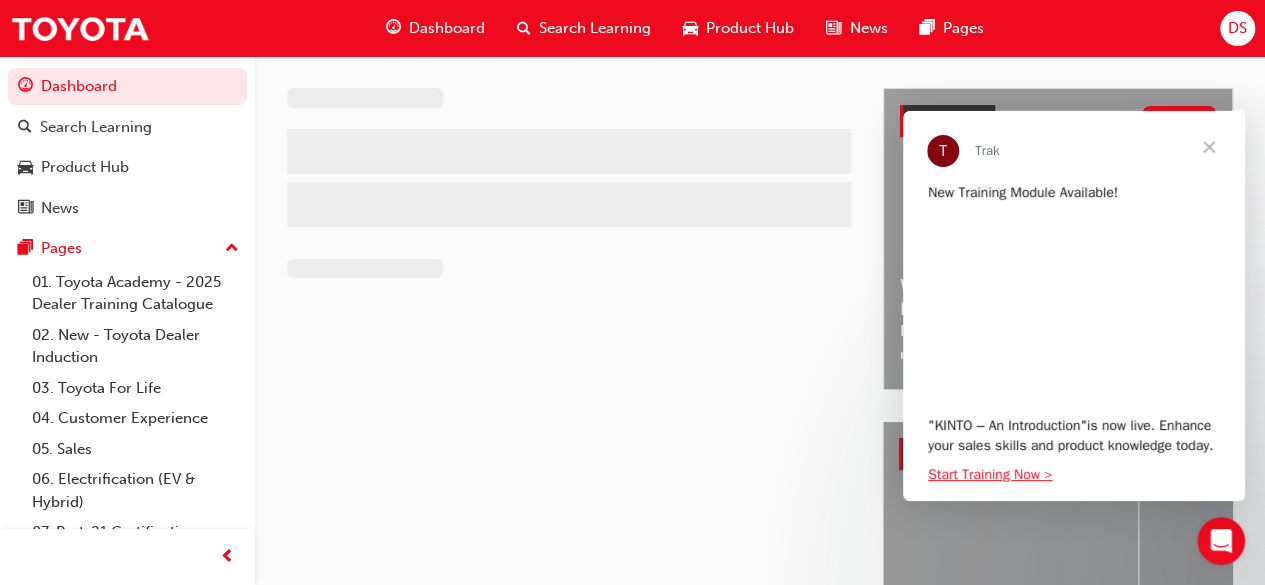 scroll, scrollTop: 0, scrollLeft: 0, axis: both 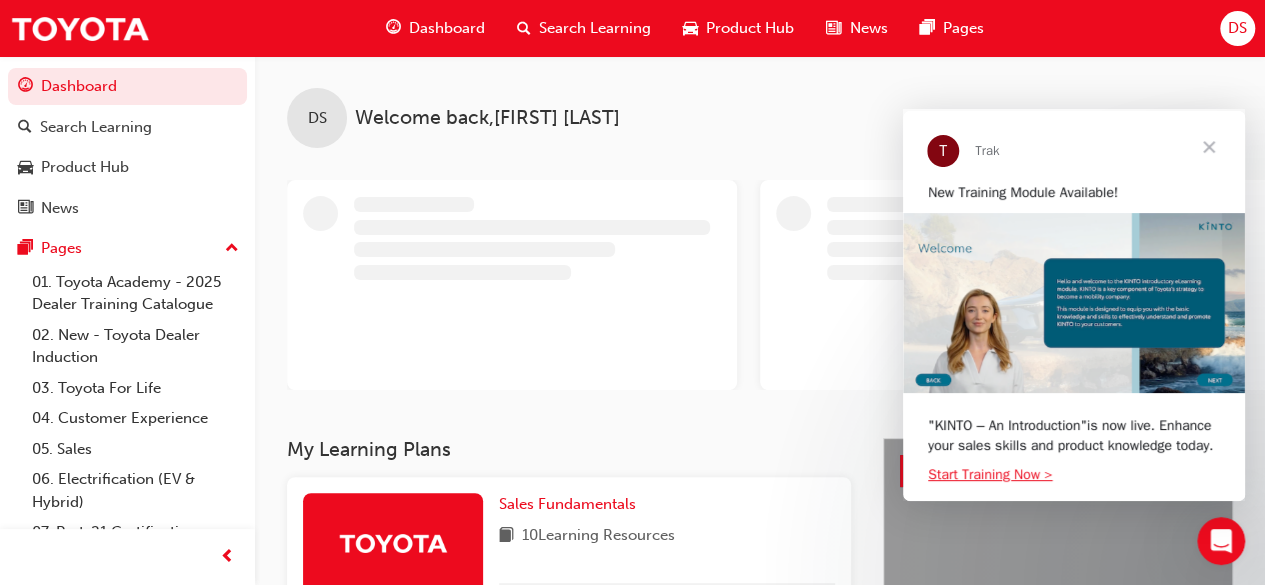 click at bounding box center [1209, 147] 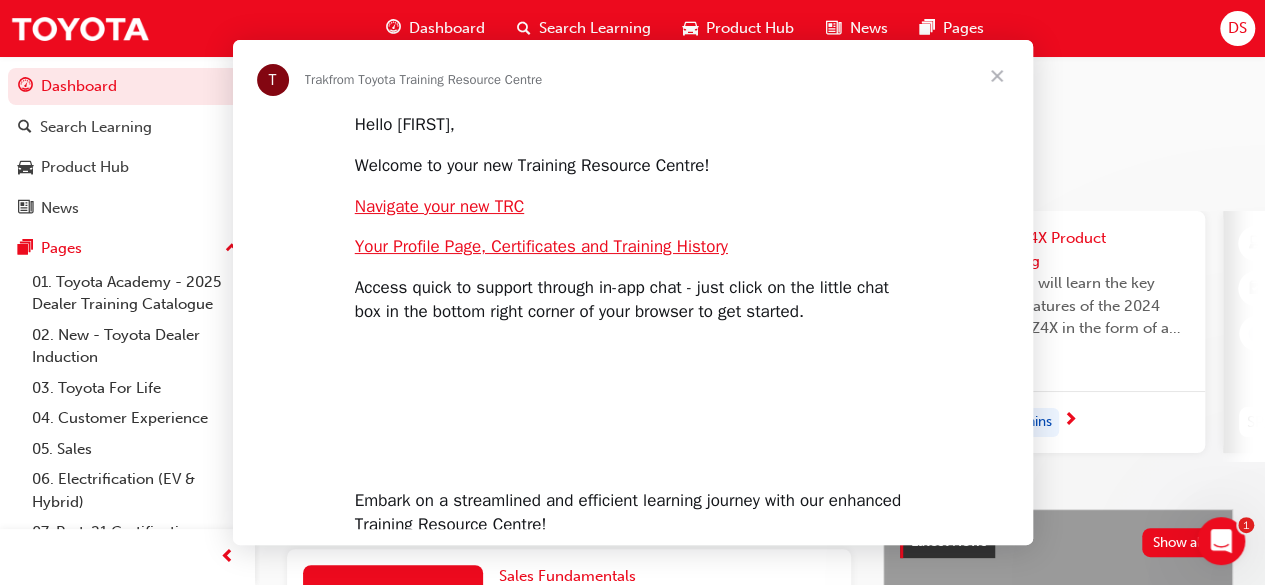 scroll, scrollTop: 0, scrollLeft: 0, axis: both 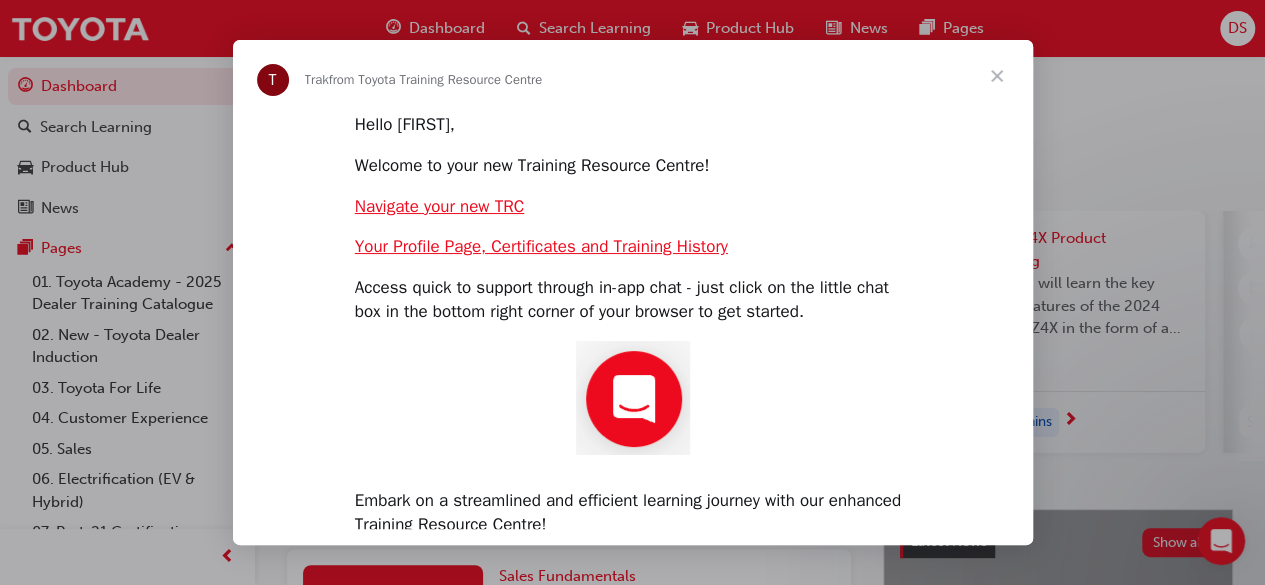 click at bounding box center [997, 76] 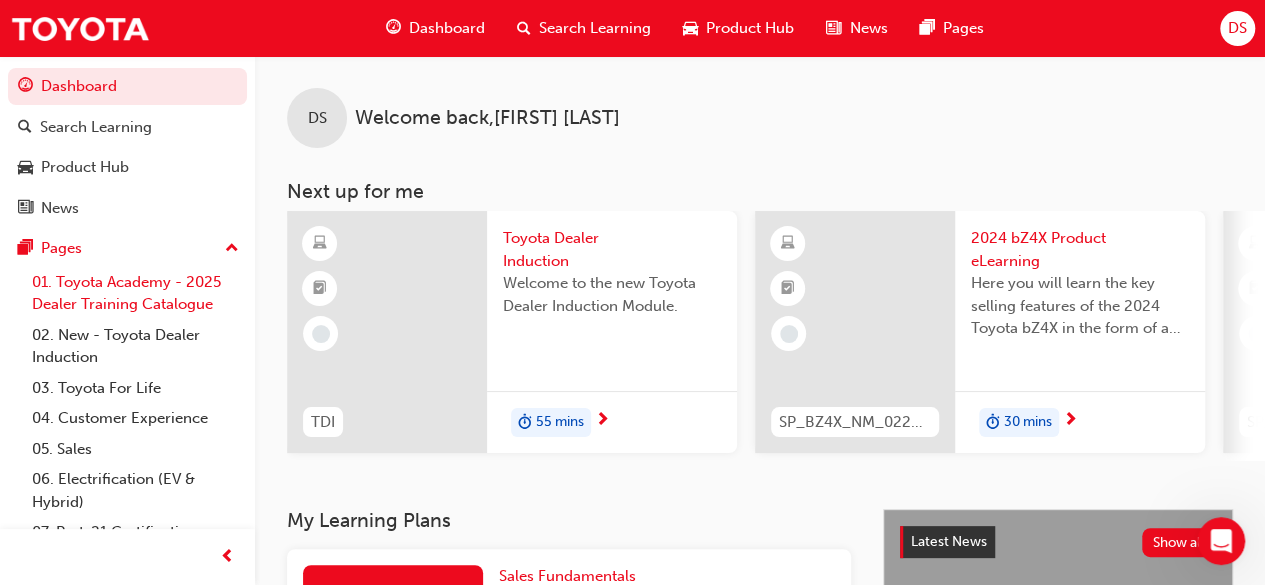 click on "01. Toyota Academy - 2025 Dealer Training Catalogue" at bounding box center (135, 293) 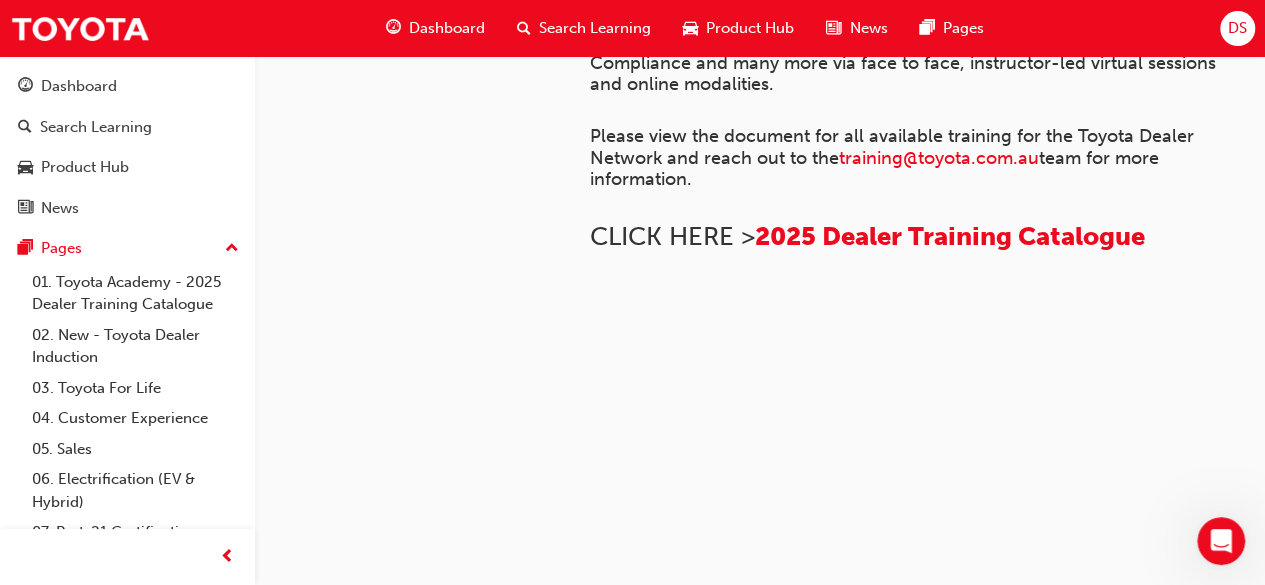 scroll, scrollTop: 691, scrollLeft: 0, axis: vertical 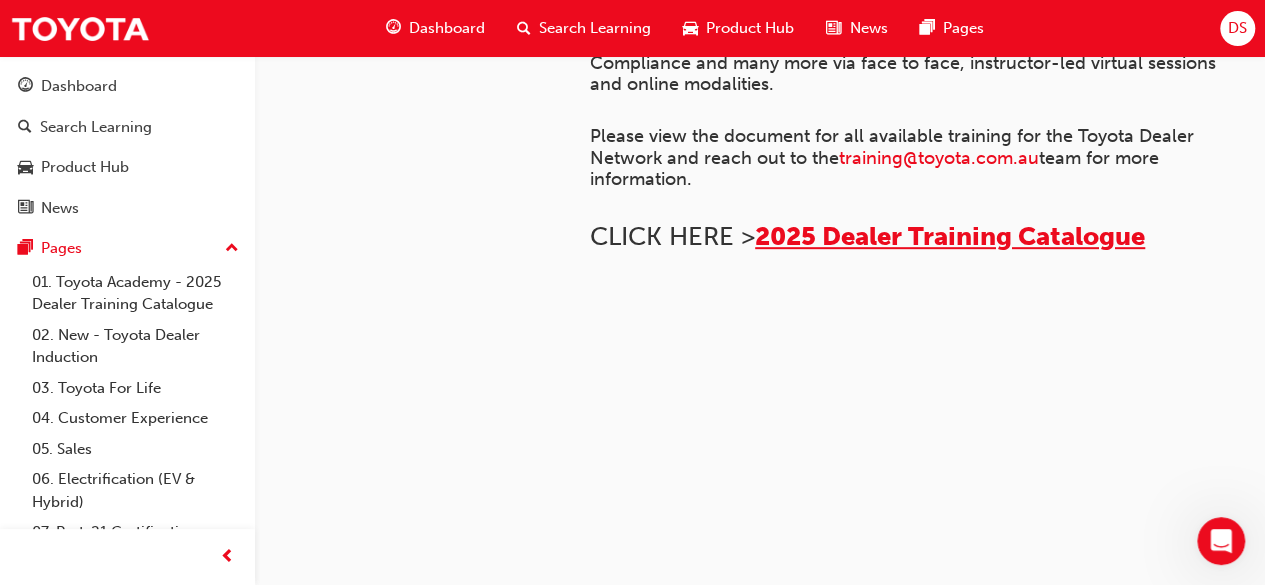click on "2025 Dealer Training Catalogue" at bounding box center [950, 236] 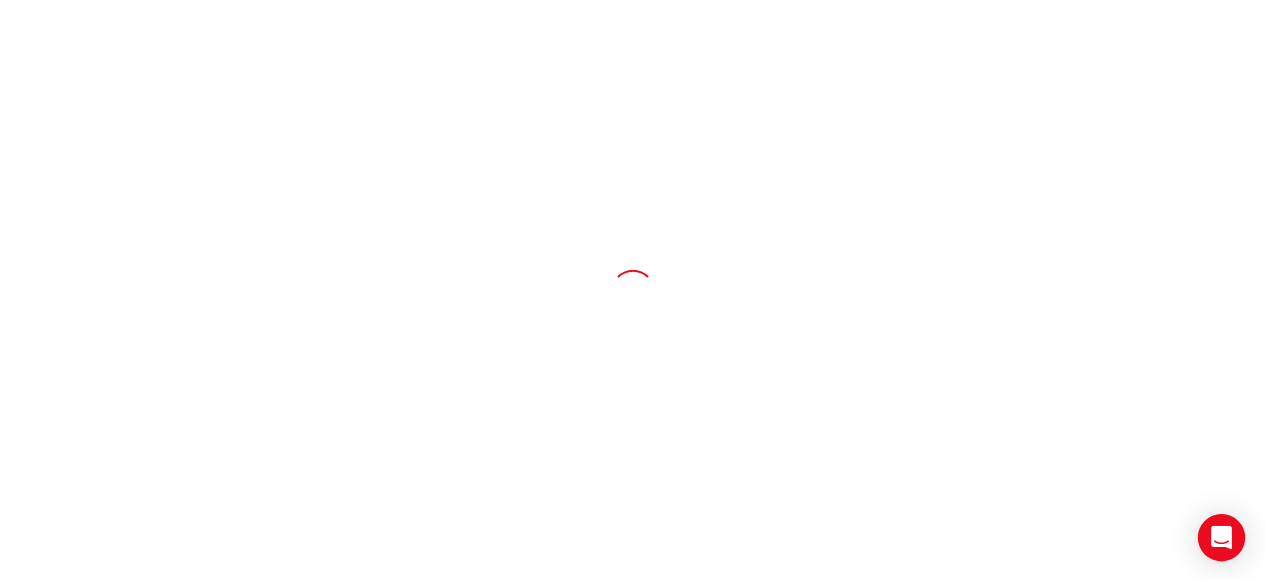scroll, scrollTop: 0, scrollLeft: 0, axis: both 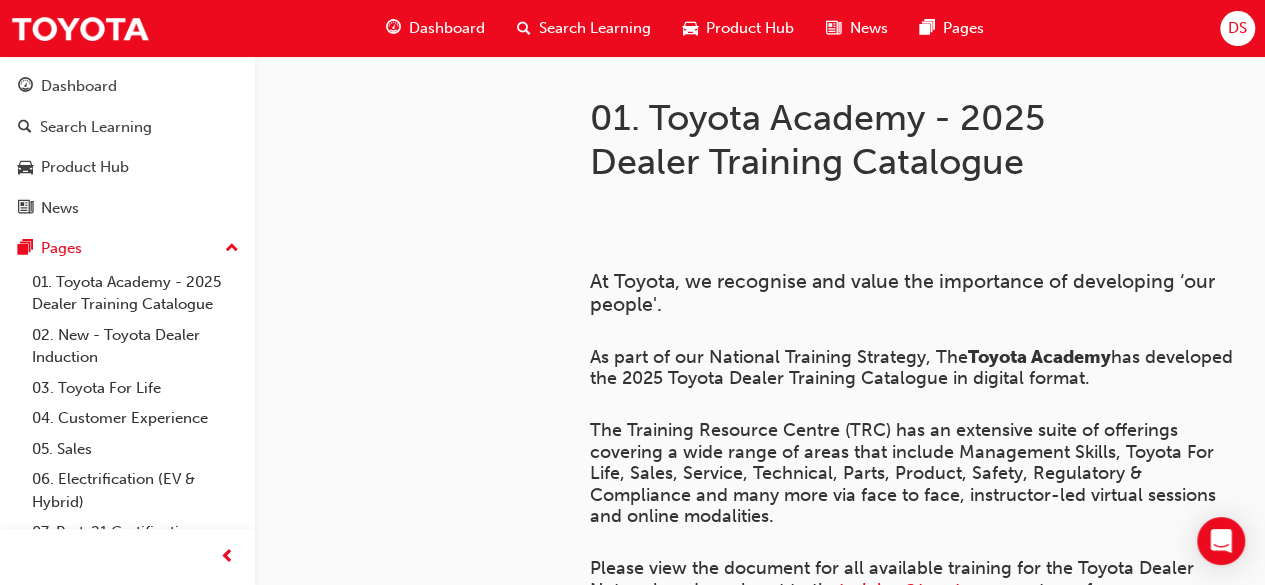 click at bounding box center (232, 249) 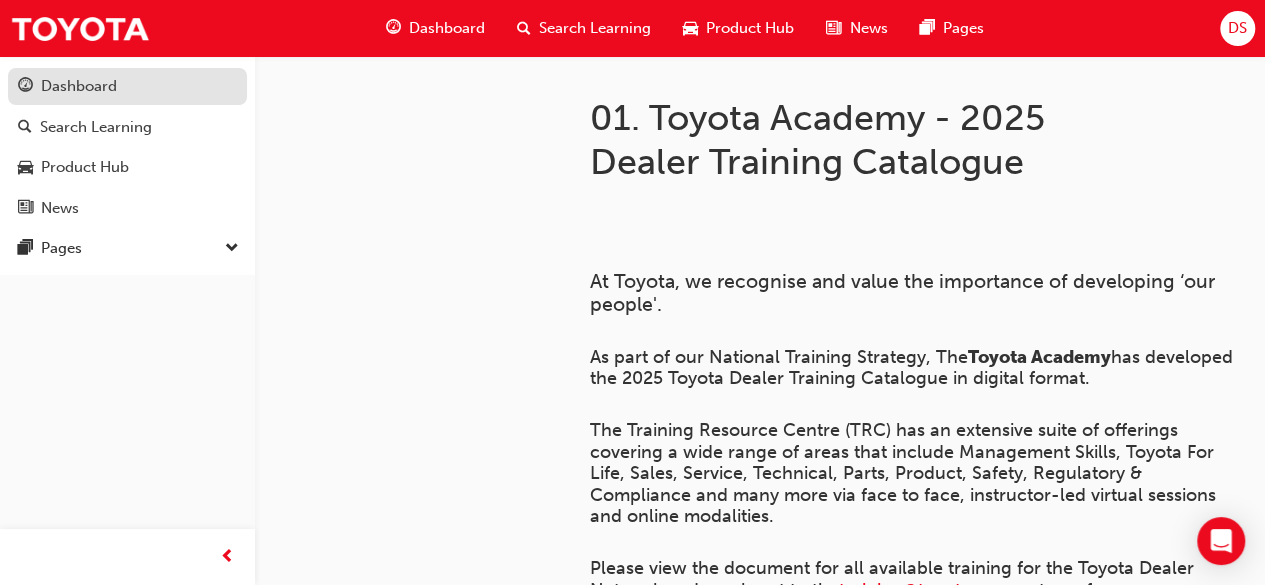 click on "Dashboard" at bounding box center (127, 86) 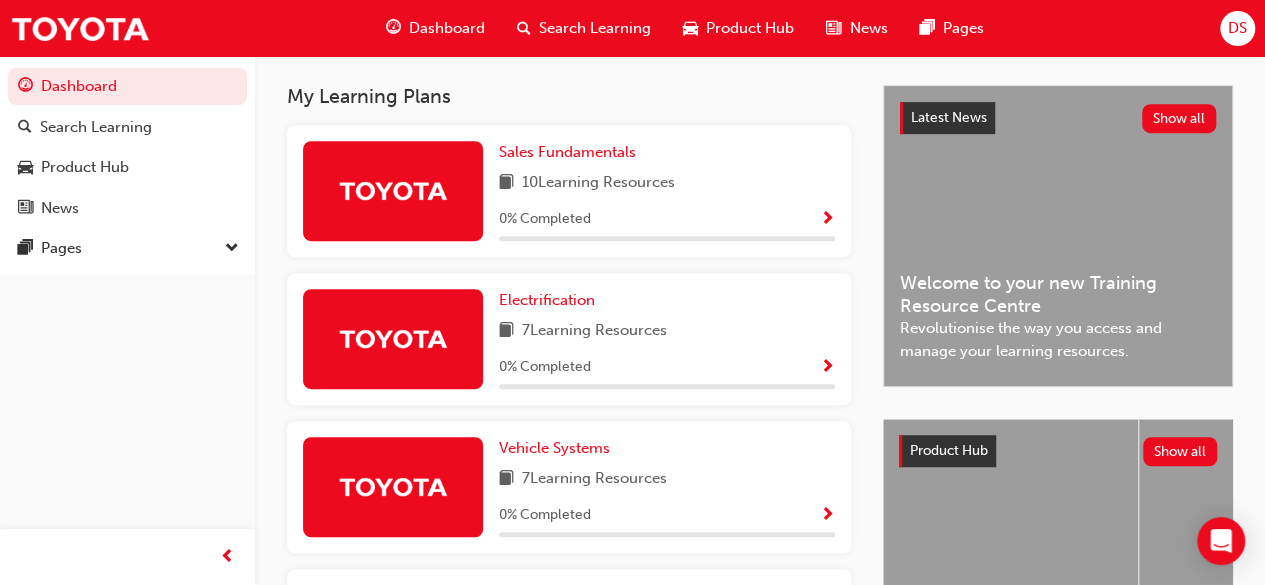 scroll, scrollTop: 438, scrollLeft: 0, axis: vertical 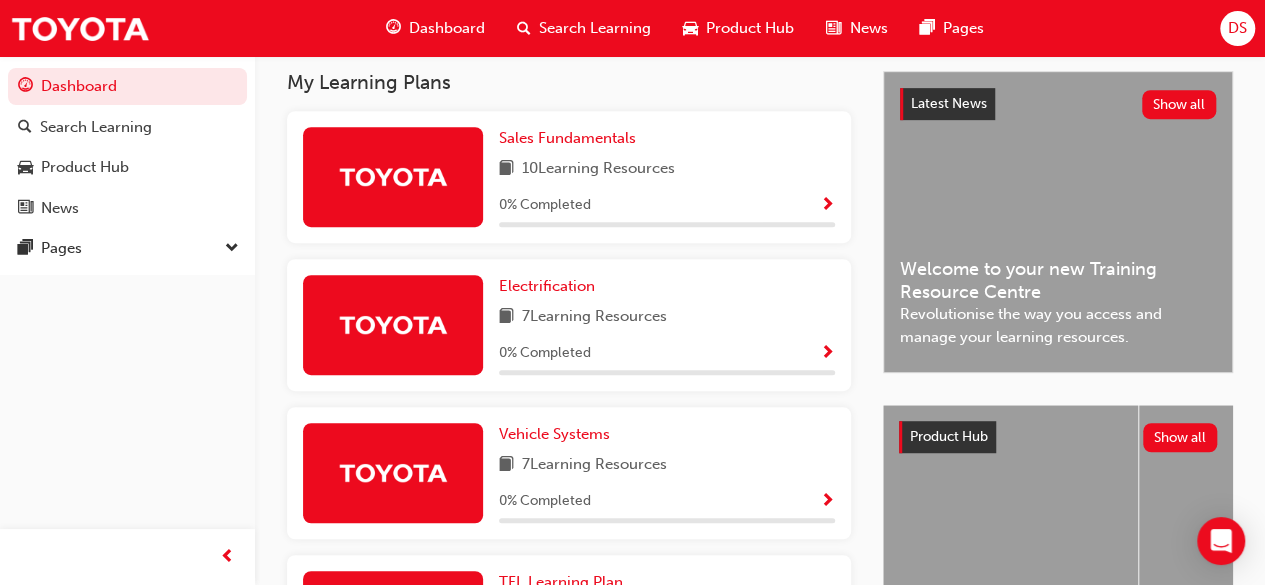 click at bounding box center (827, 206) 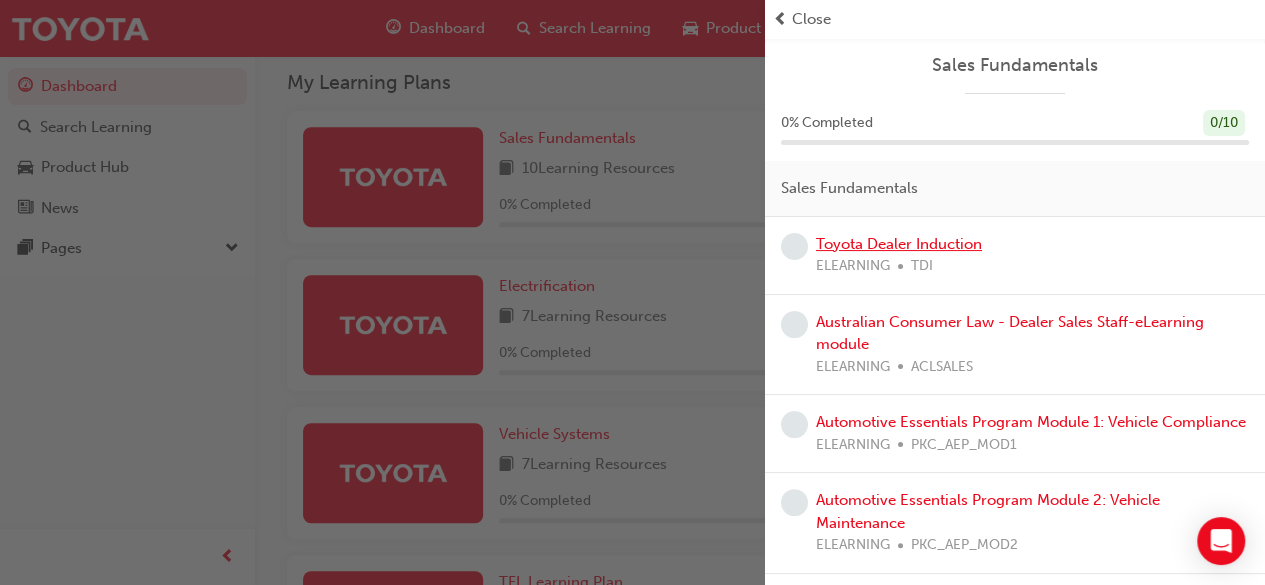 click on "Toyota Dealer Induction" at bounding box center [899, 244] 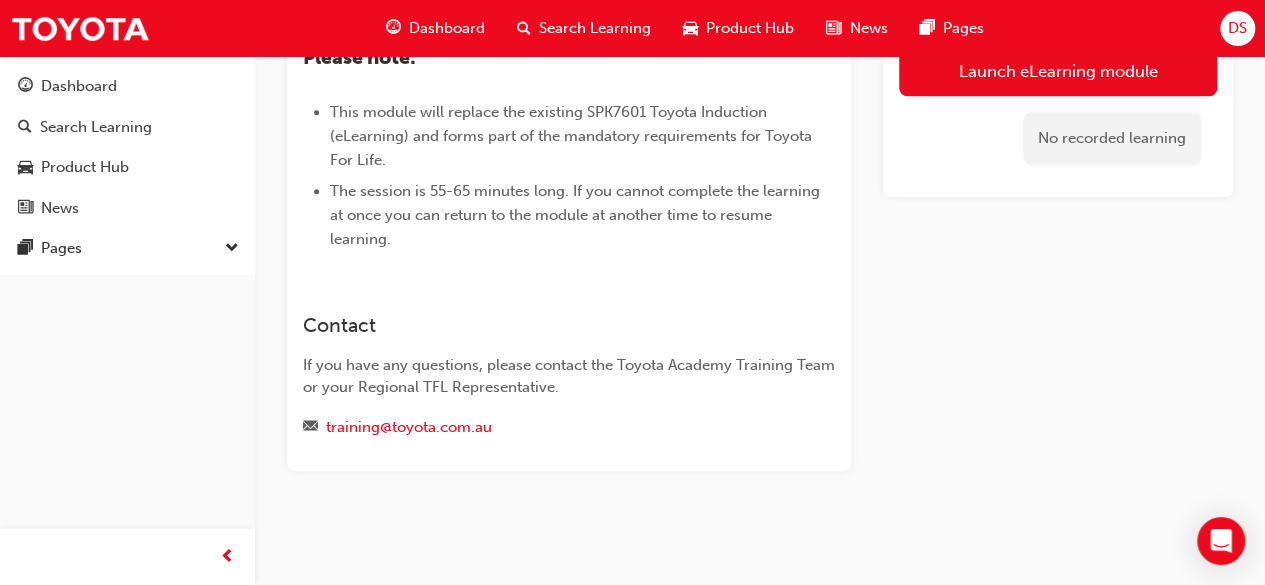 scroll, scrollTop: 978, scrollLeft: 0, axis: vertical 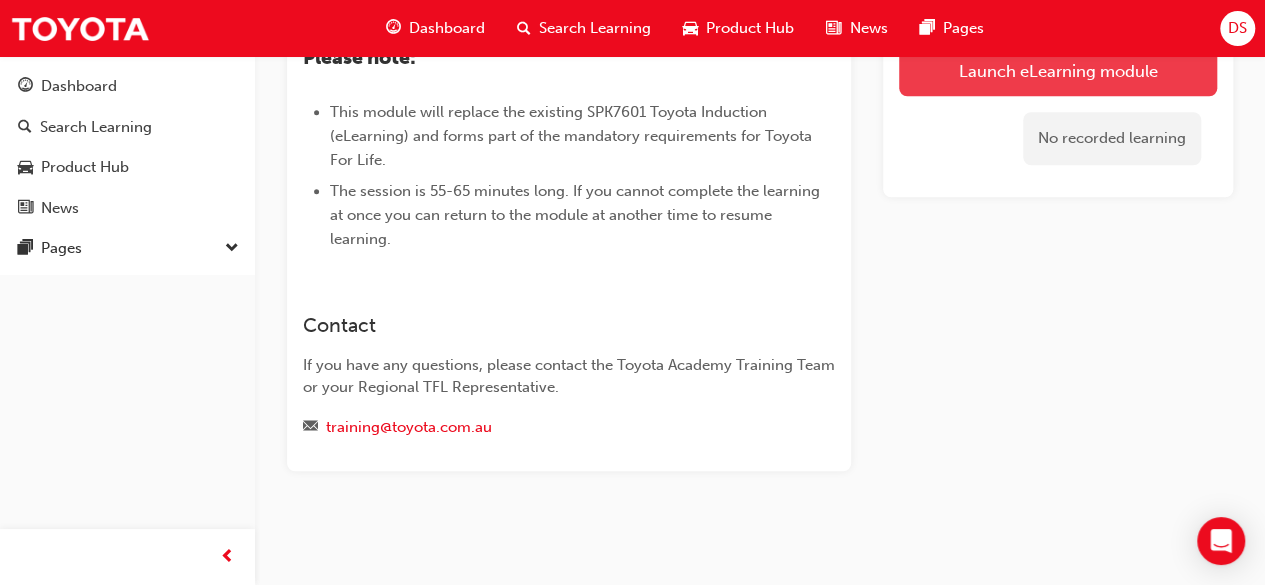 click on "Launch eLearning module" at bounding box center [1058, 71] 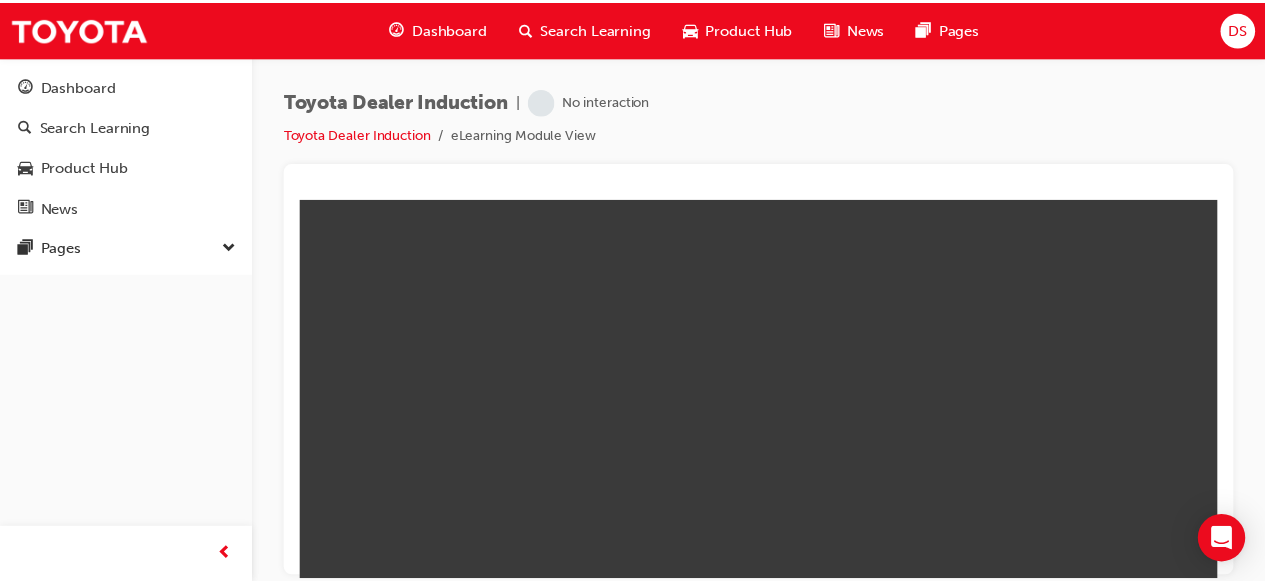 scroll, scrollTop: 0, scrollLeft: 0, axis: both 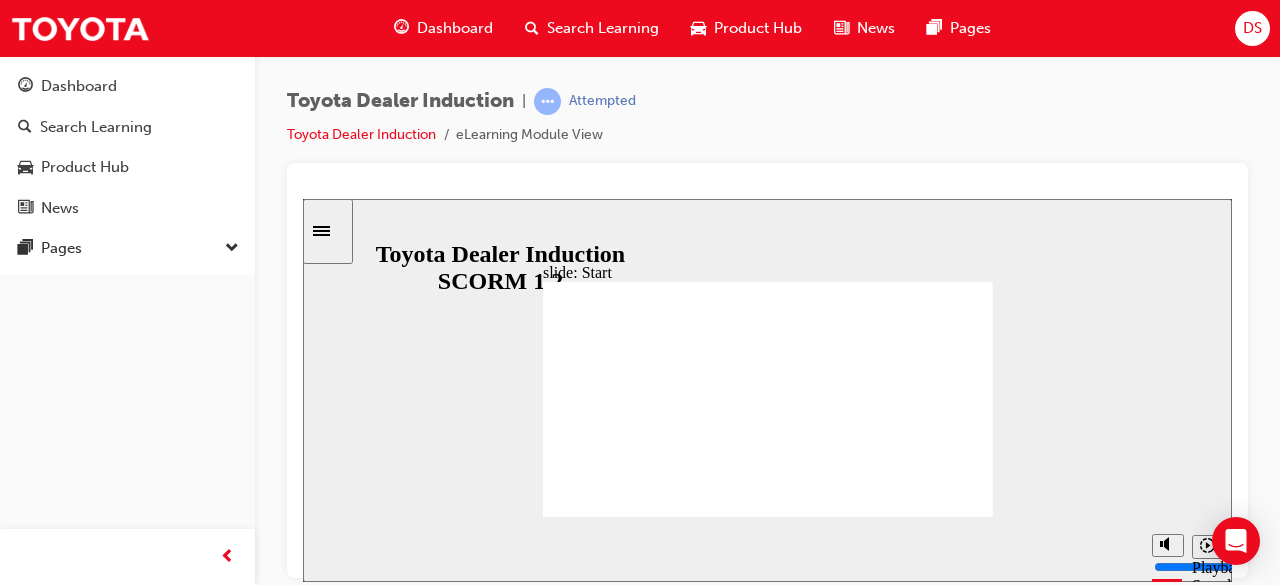 click 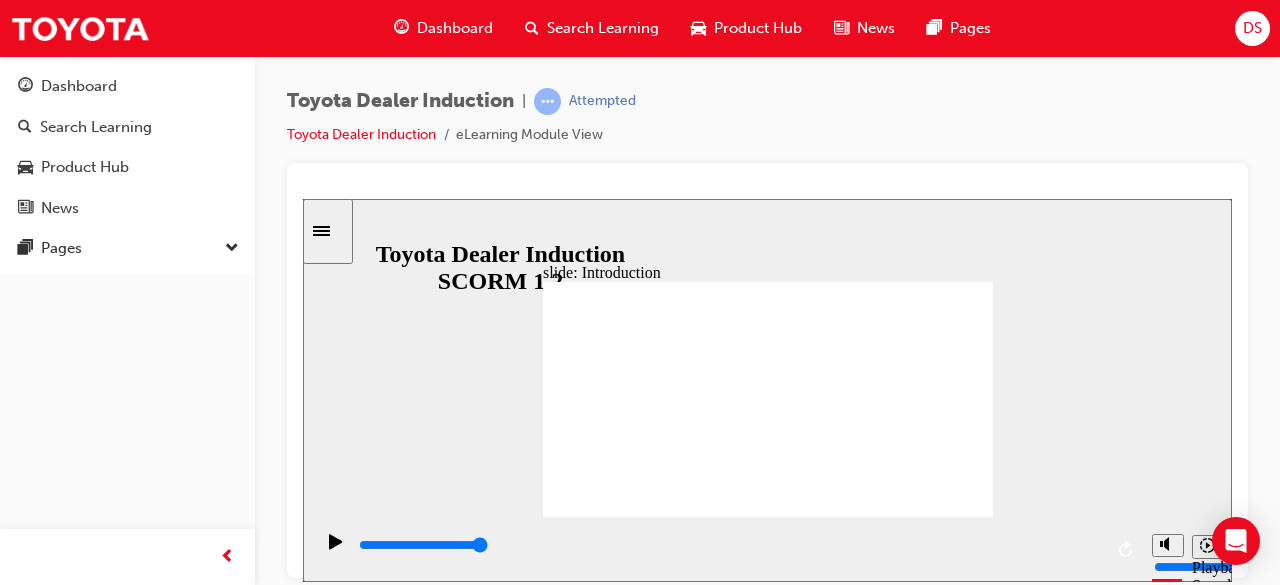 click 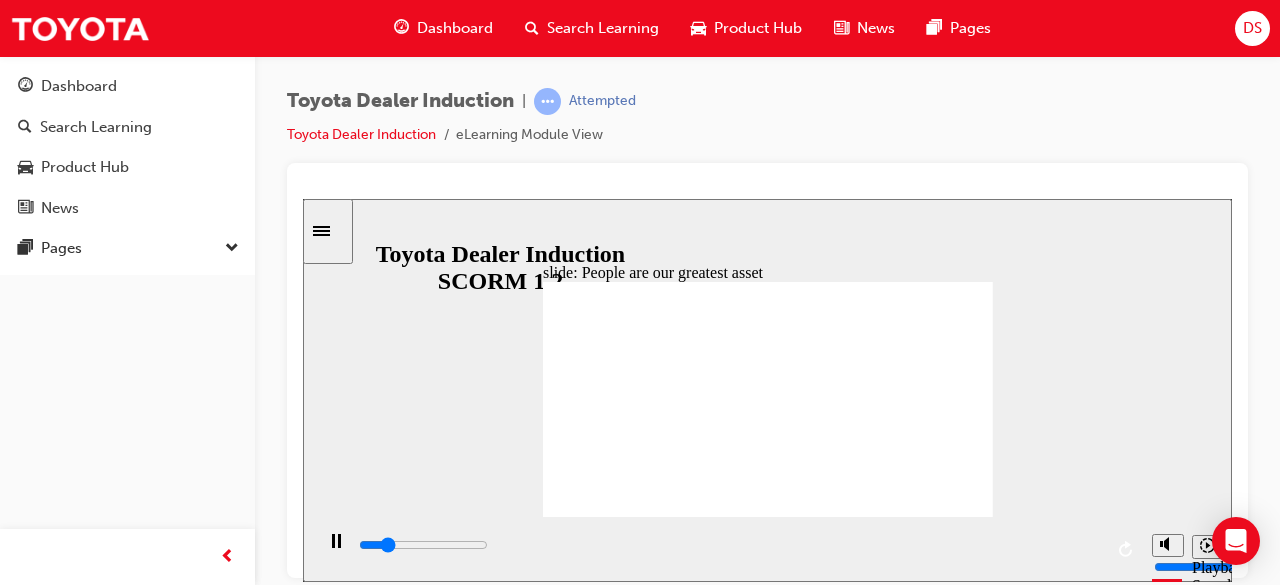 click 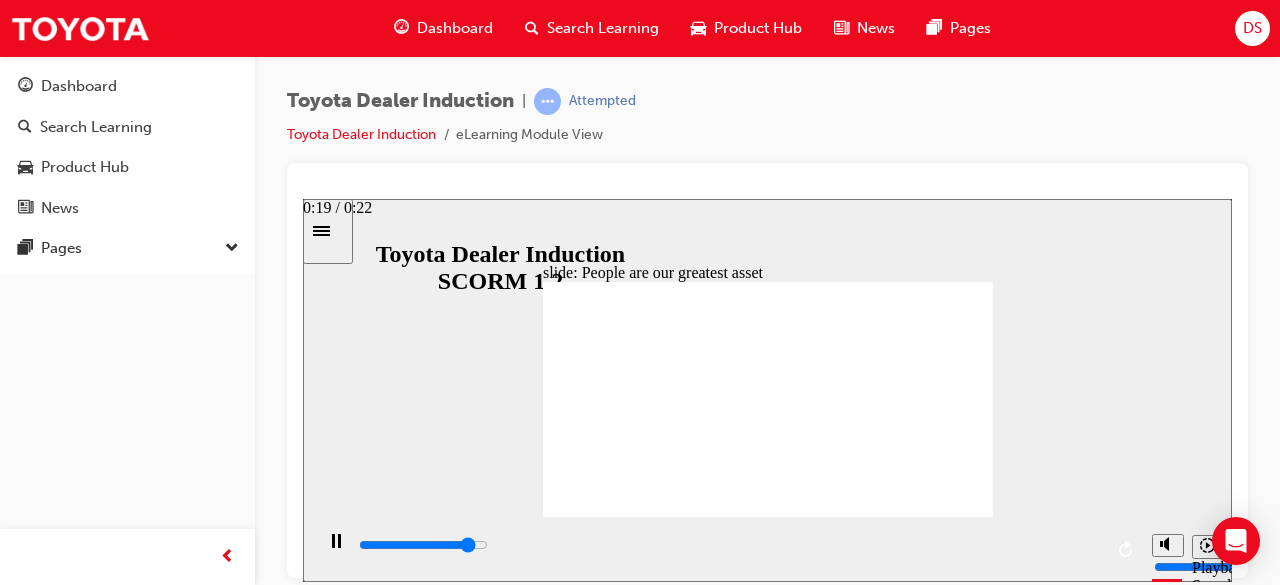 click at bounding box center (729, 545) 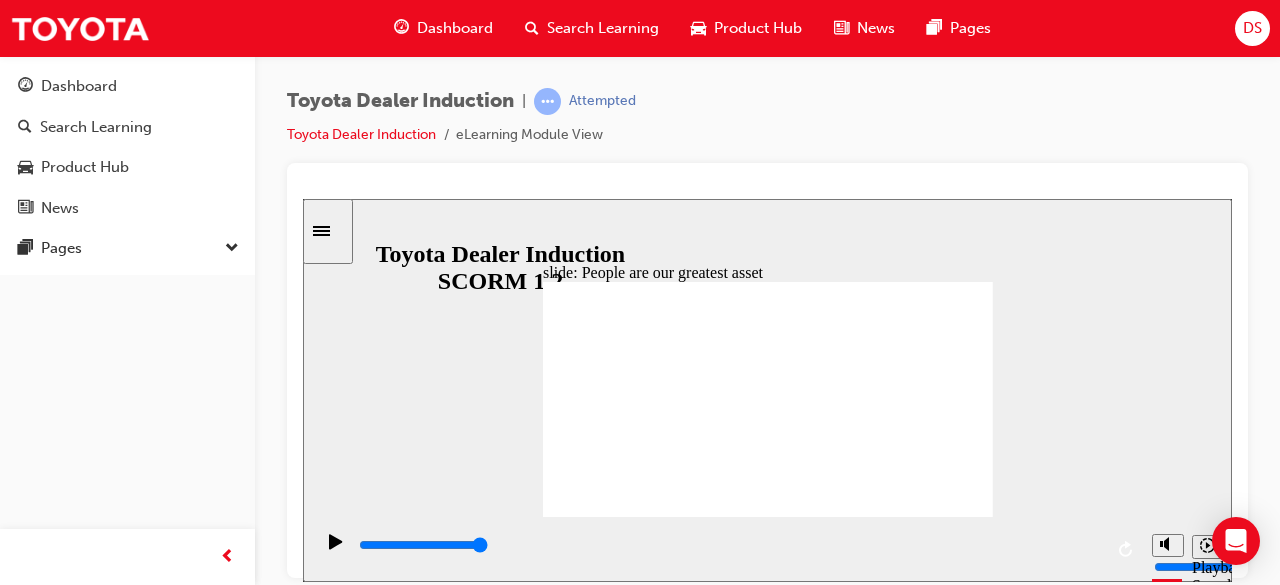 click 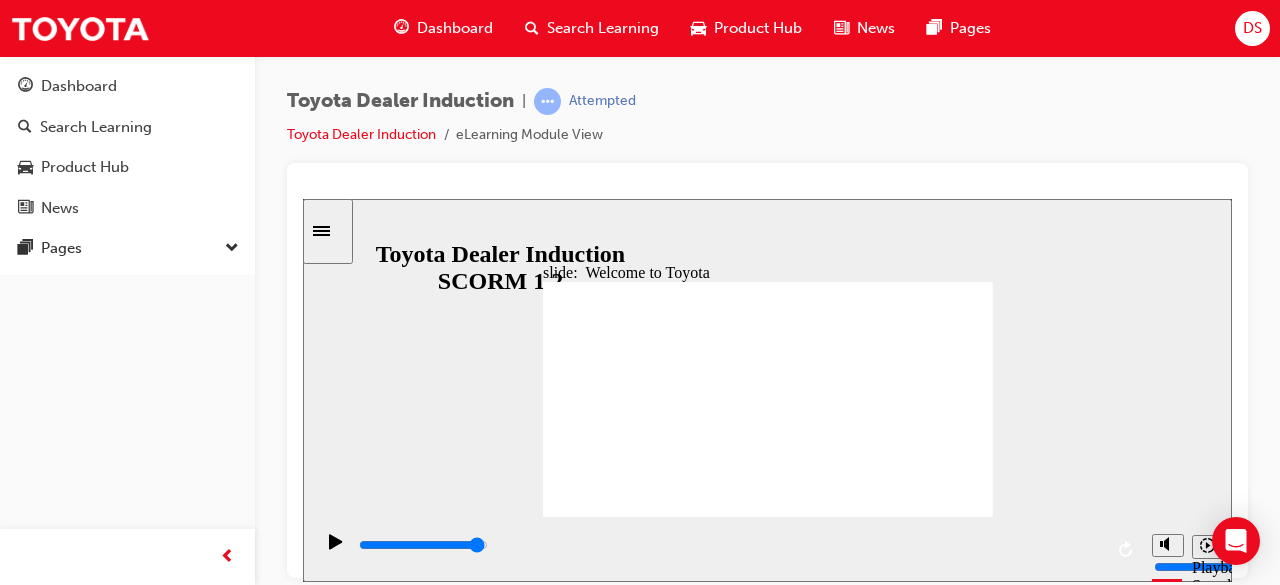 click 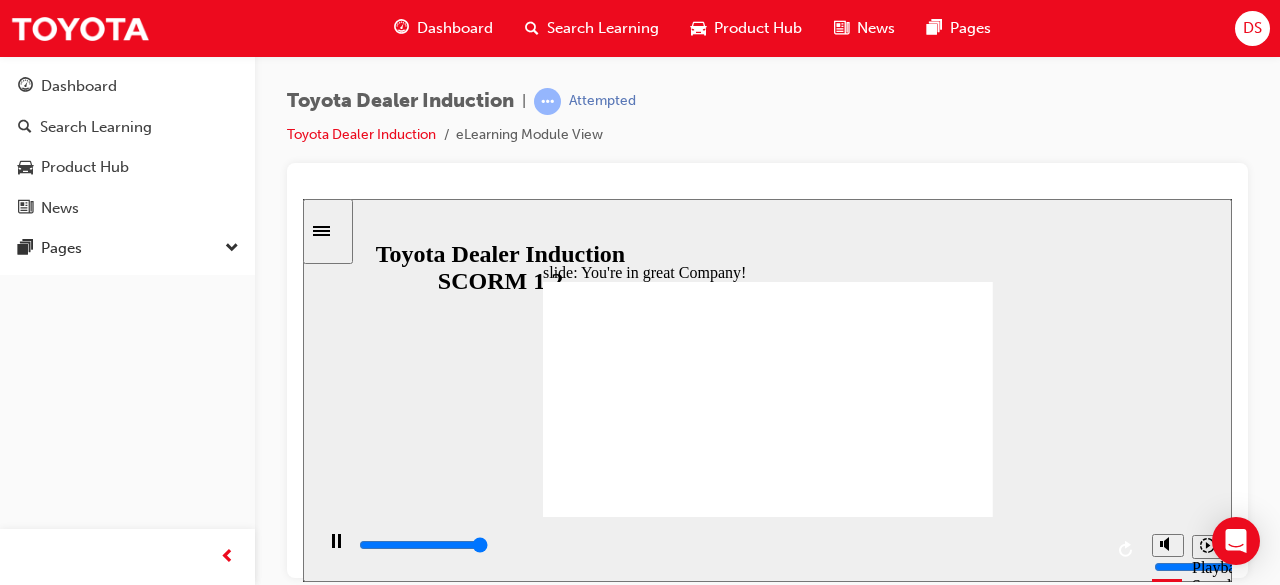 type on "7500" 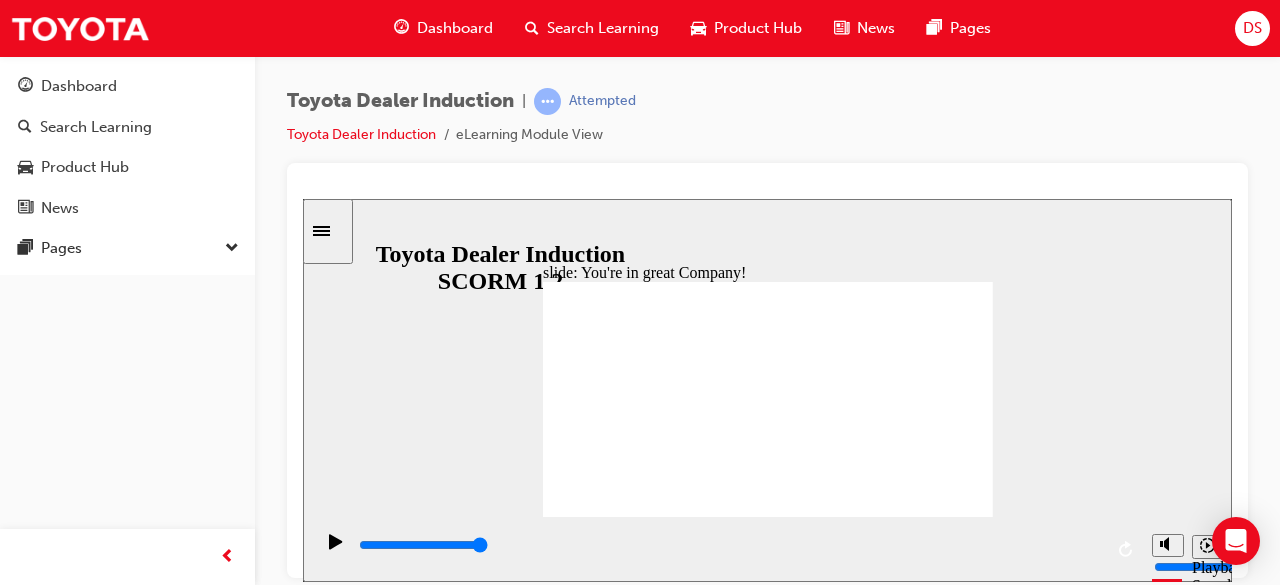 click 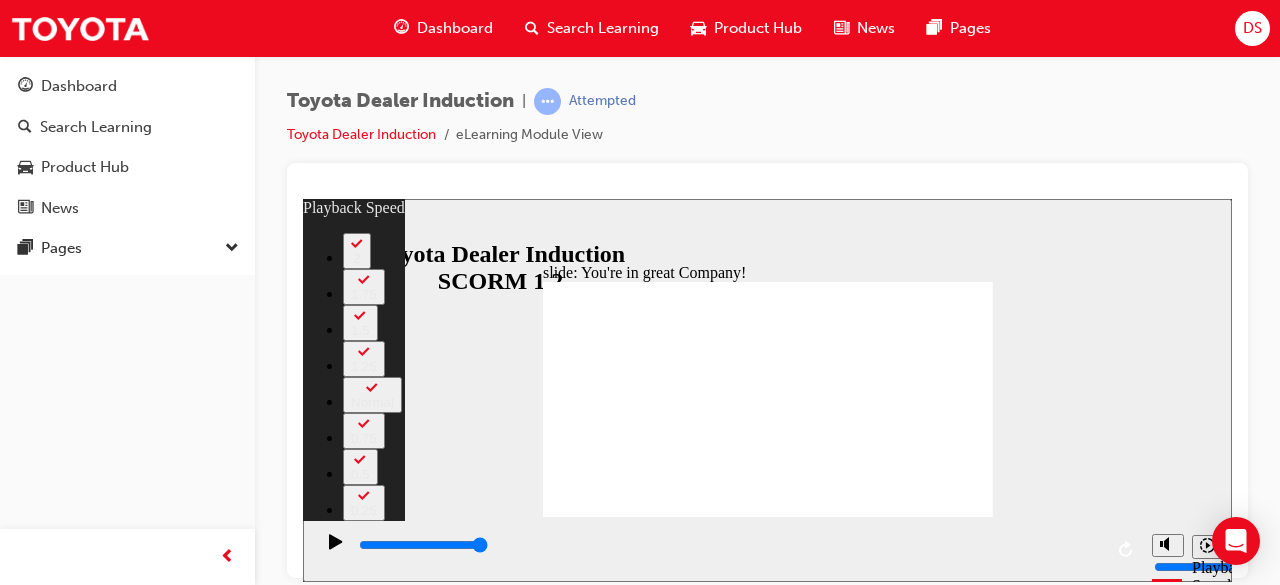 type on "103" 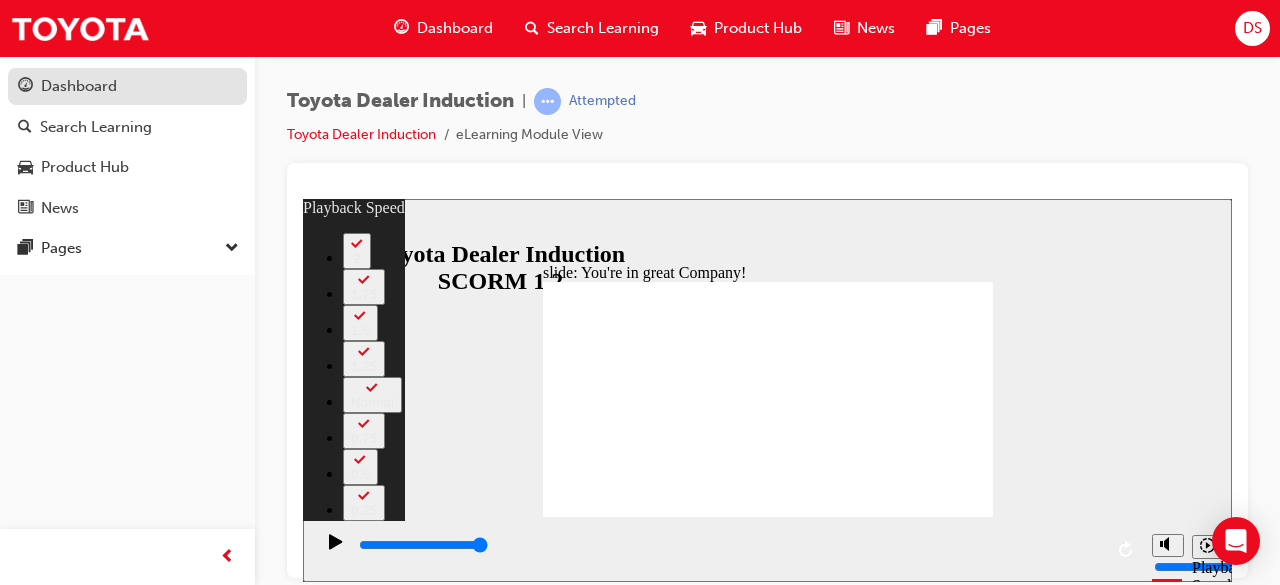 click on "Dashboard" at bounding box center [79, 86] 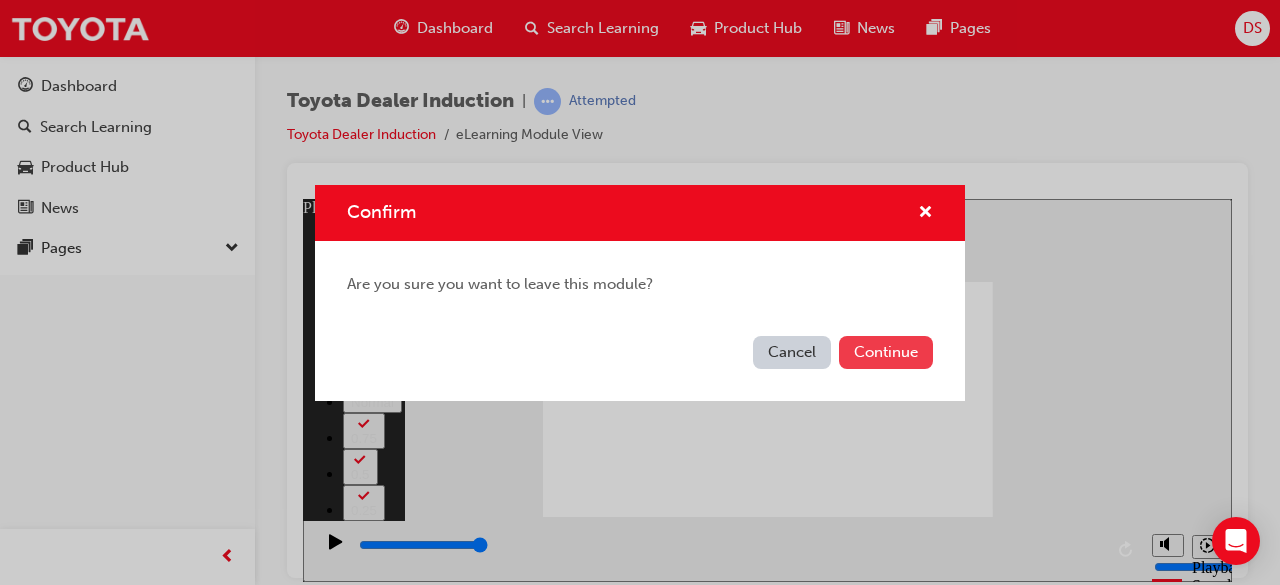 click on "Continue" at bounding box center (886, 352) 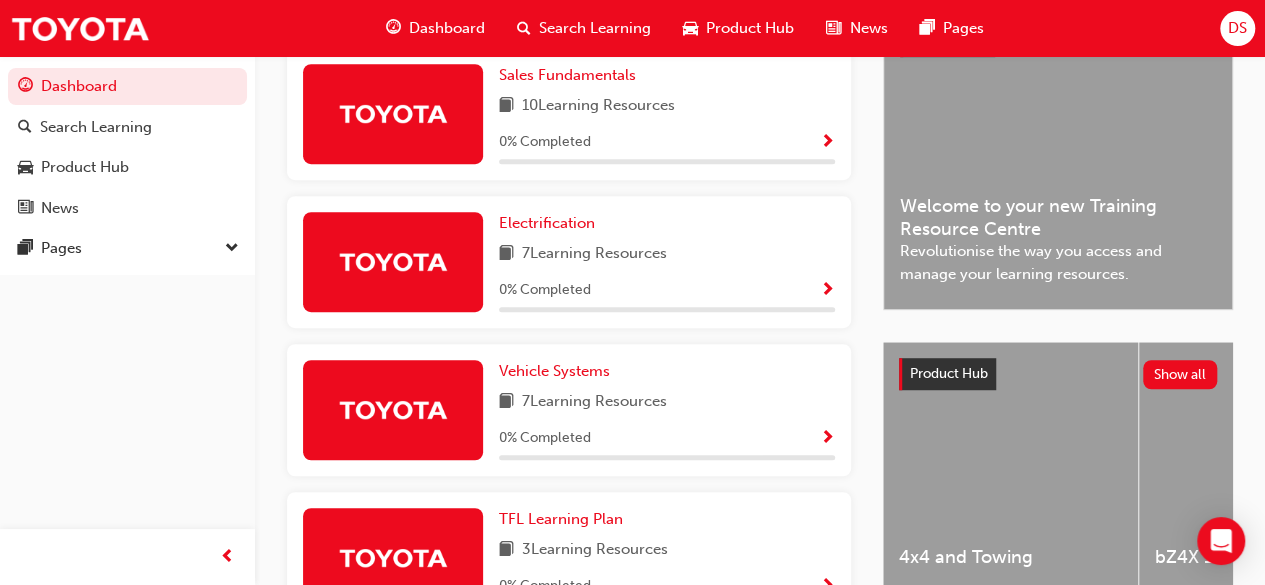 scroll, scrollTop: 500, scrollLeft: 0, axis: vertical 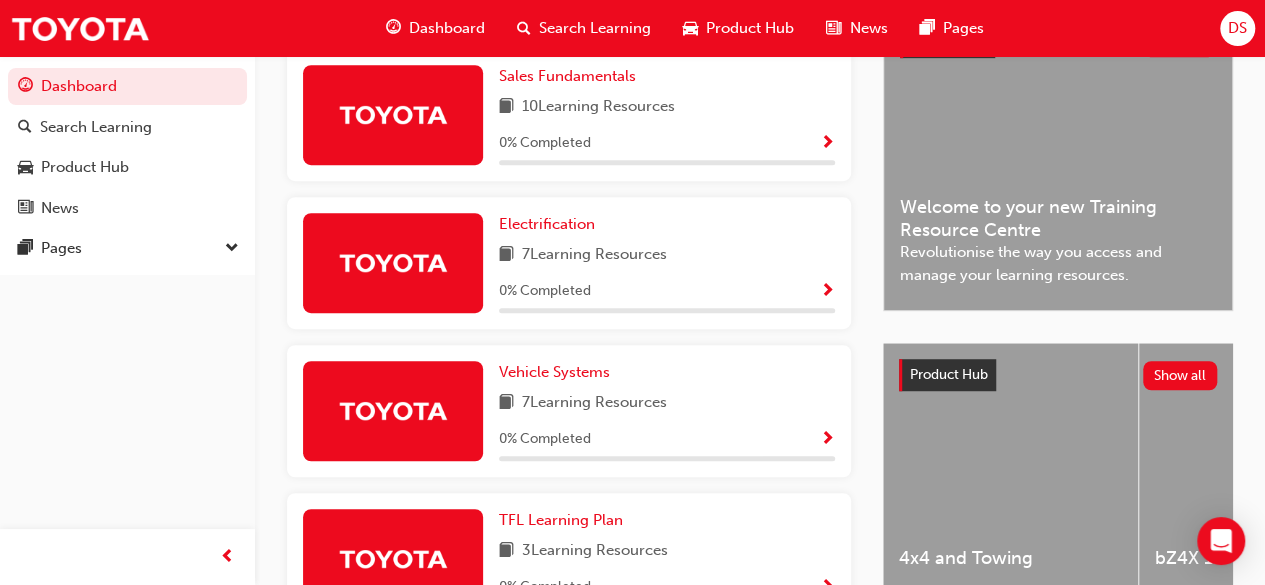 click on "0 % Completed" at bounding box center (667, 143) 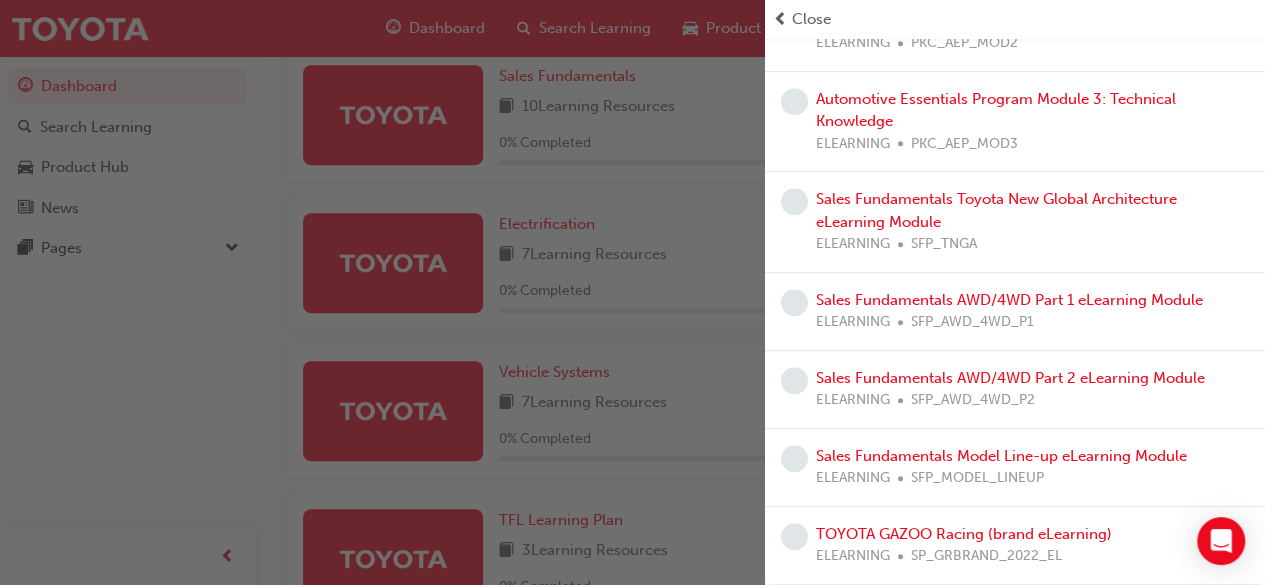 scroll, scrollTop: 520, scrollLeft: 0, axis: vertical 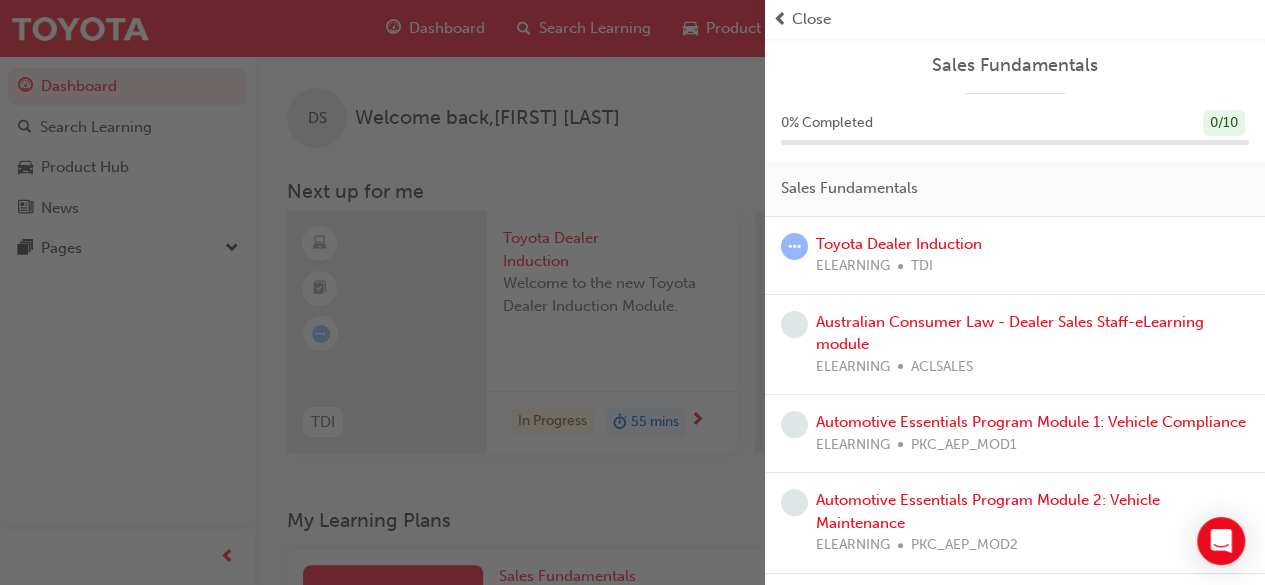 click on "Close" at bounding box center (1015, 19) 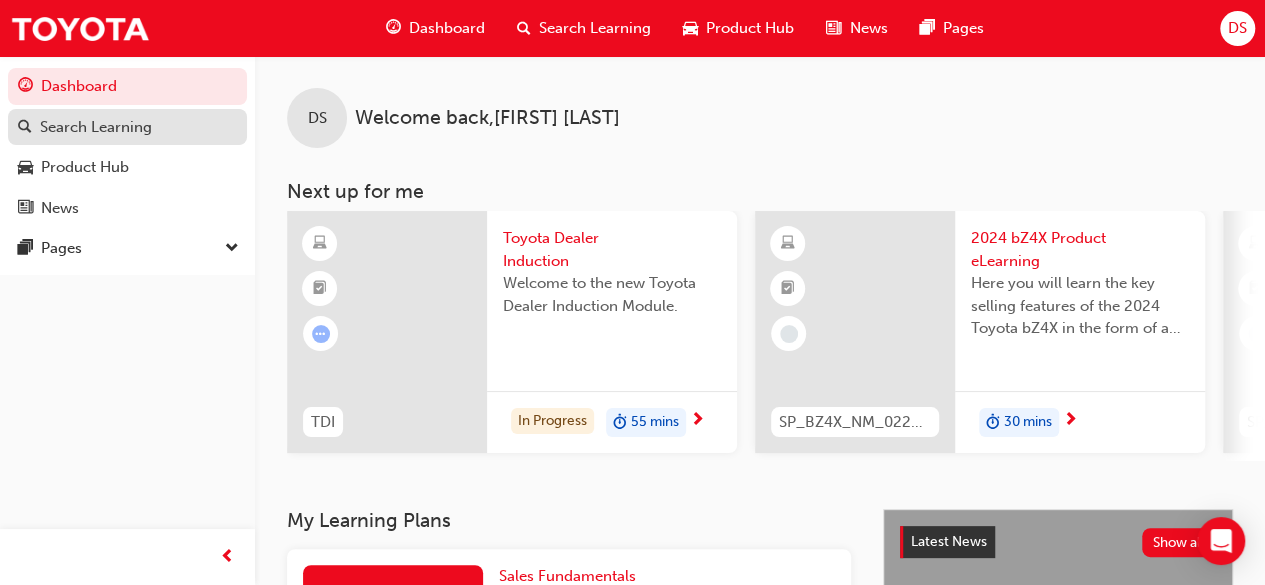 click on "Search Learning" at bounding box center [96, 127] 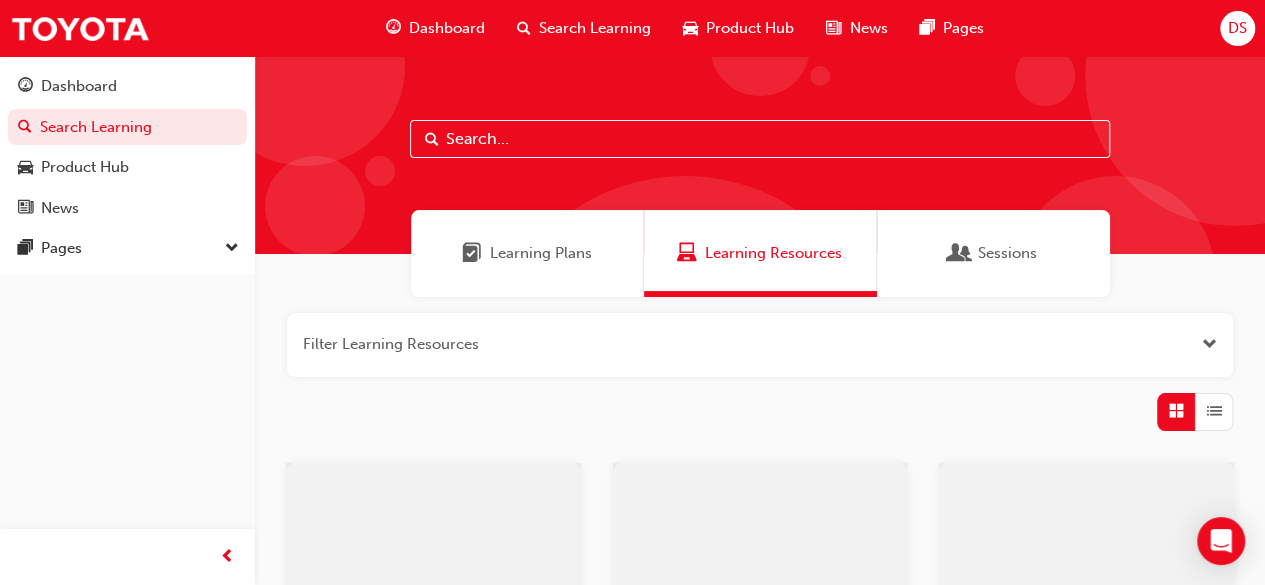 click at bounding box center (760, 139) 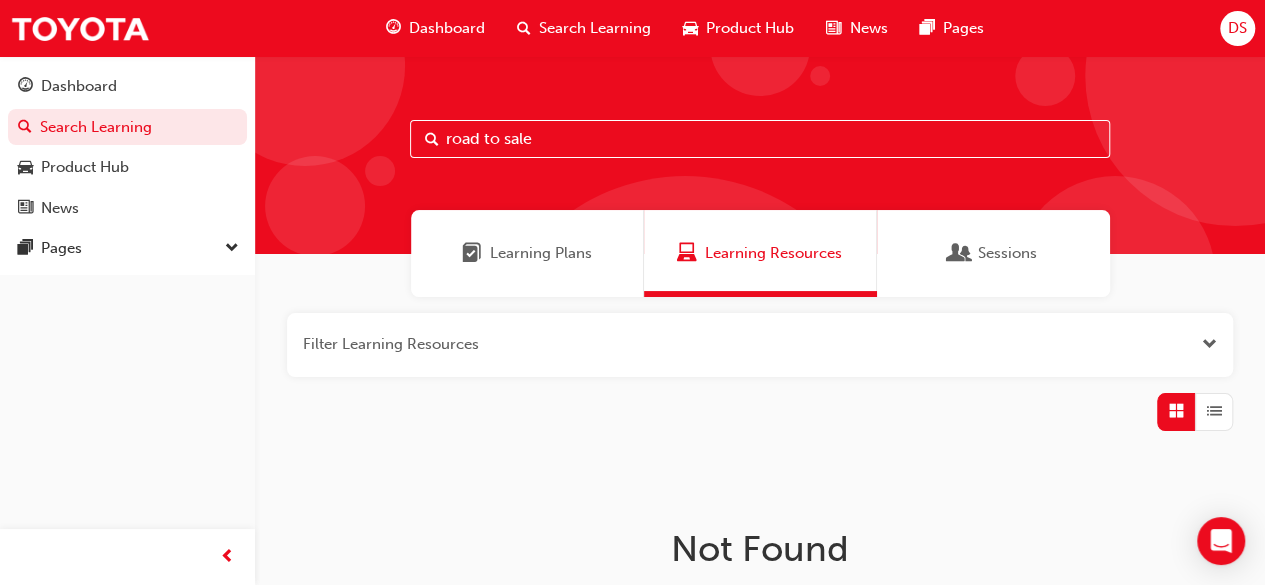 type on "road to sale" 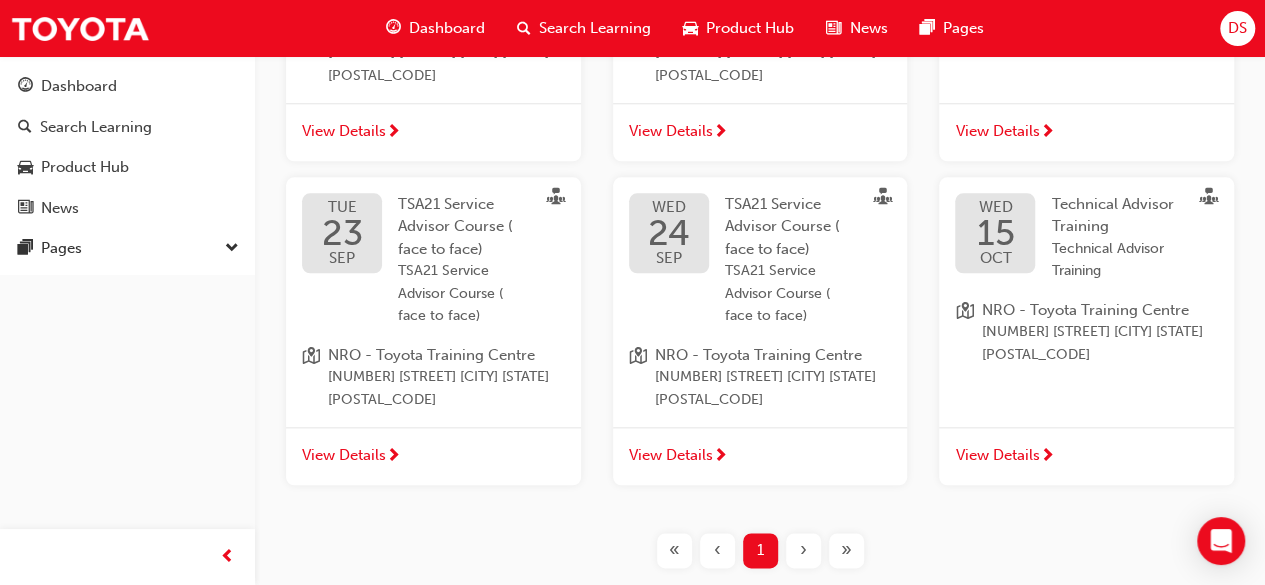 scroll, scrollTop: 0, scrollLeft: 0, axis: both 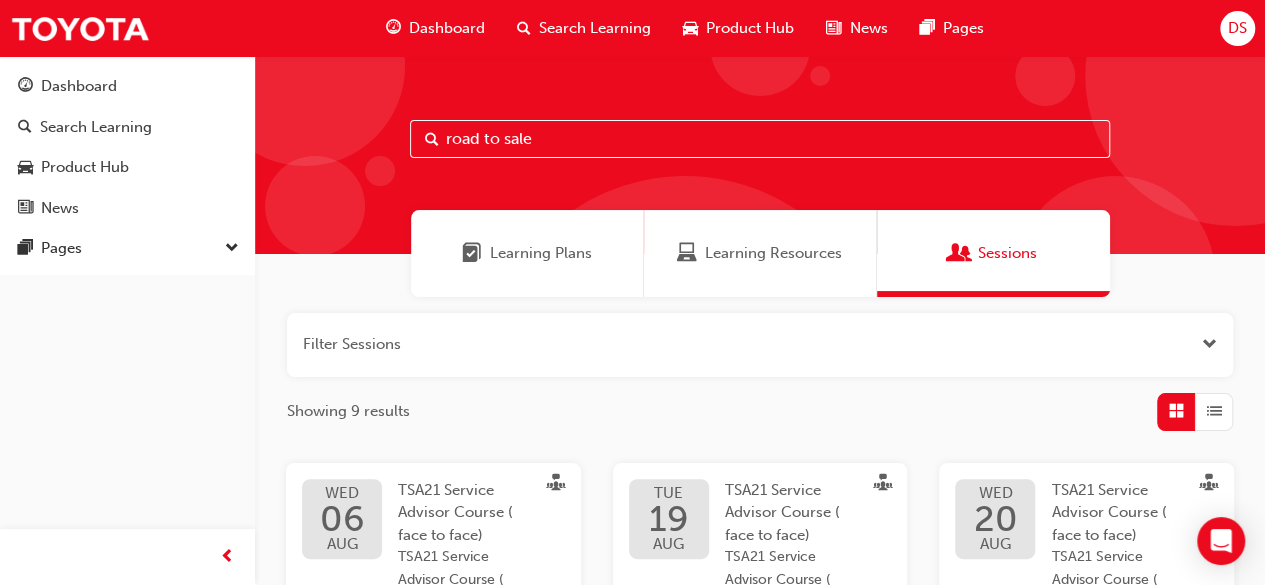click on "Learning Plans" at bounding box center (527, 253) 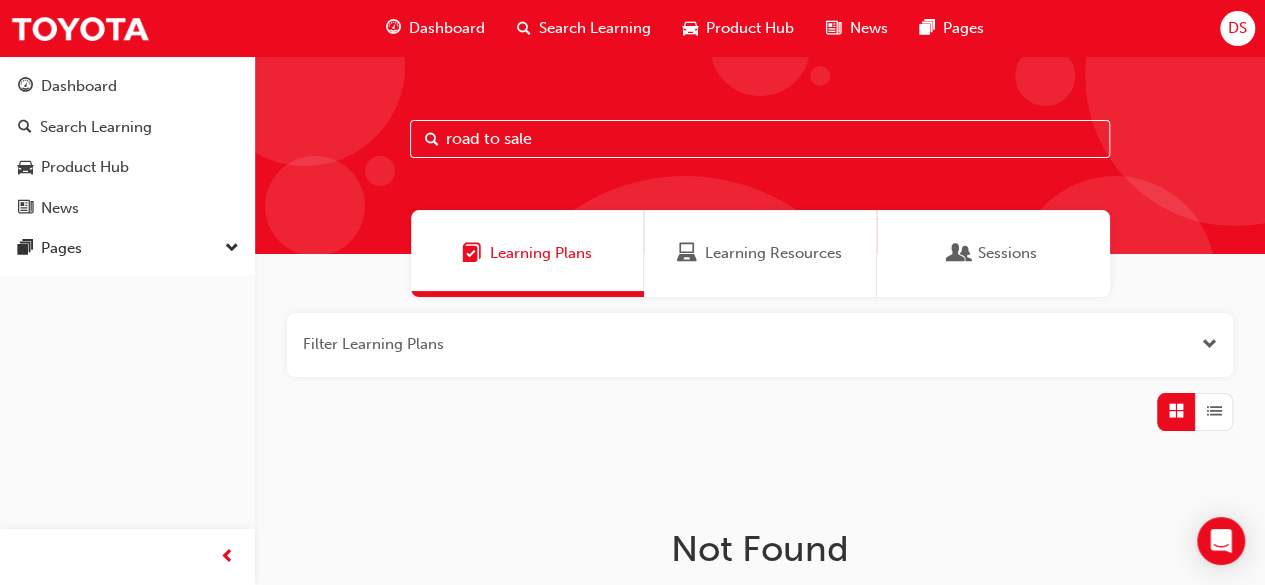 scroll, scrollTop: 4, scrollLeft: 0, axis: vertical 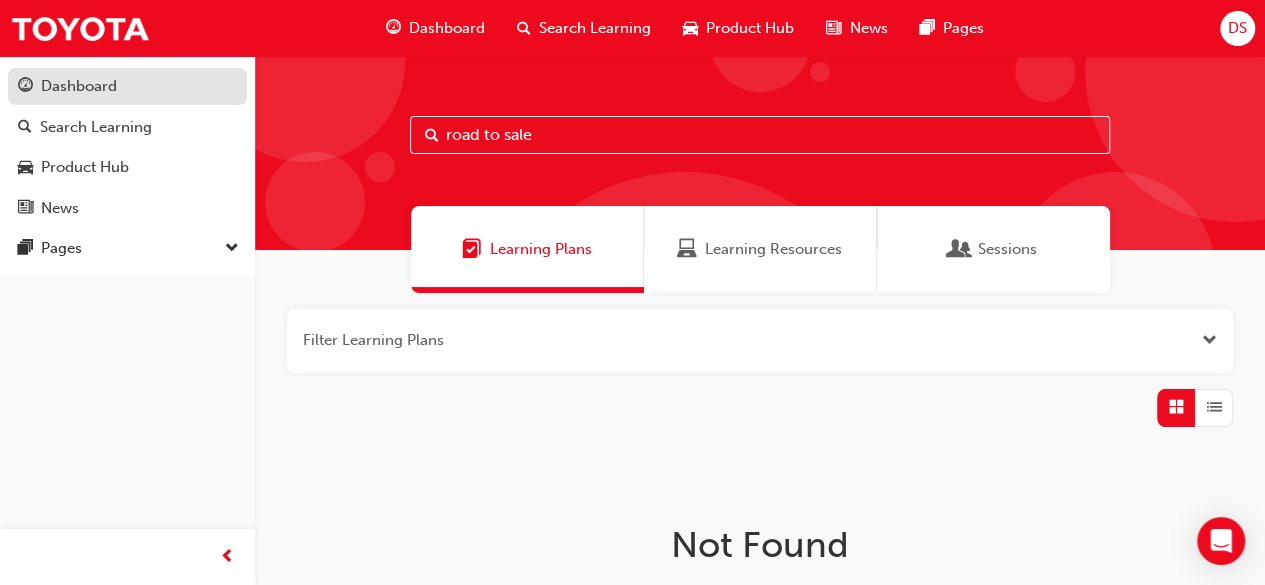 click on "Dashboard" at bounding box center (79, 86) 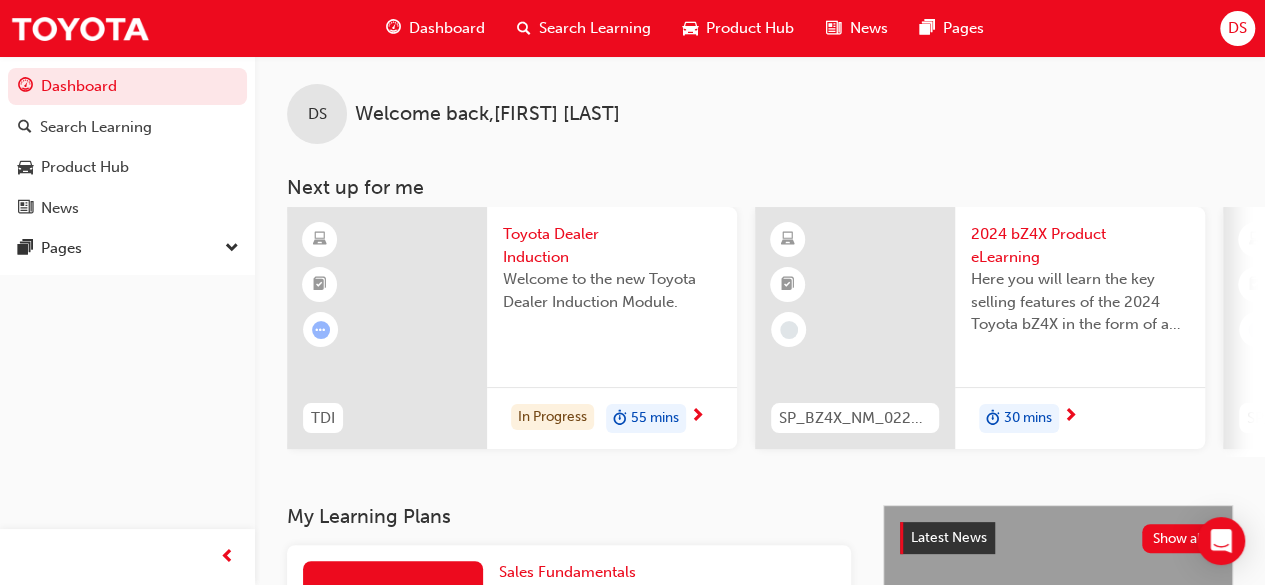 click at bounding box center [232, 249] 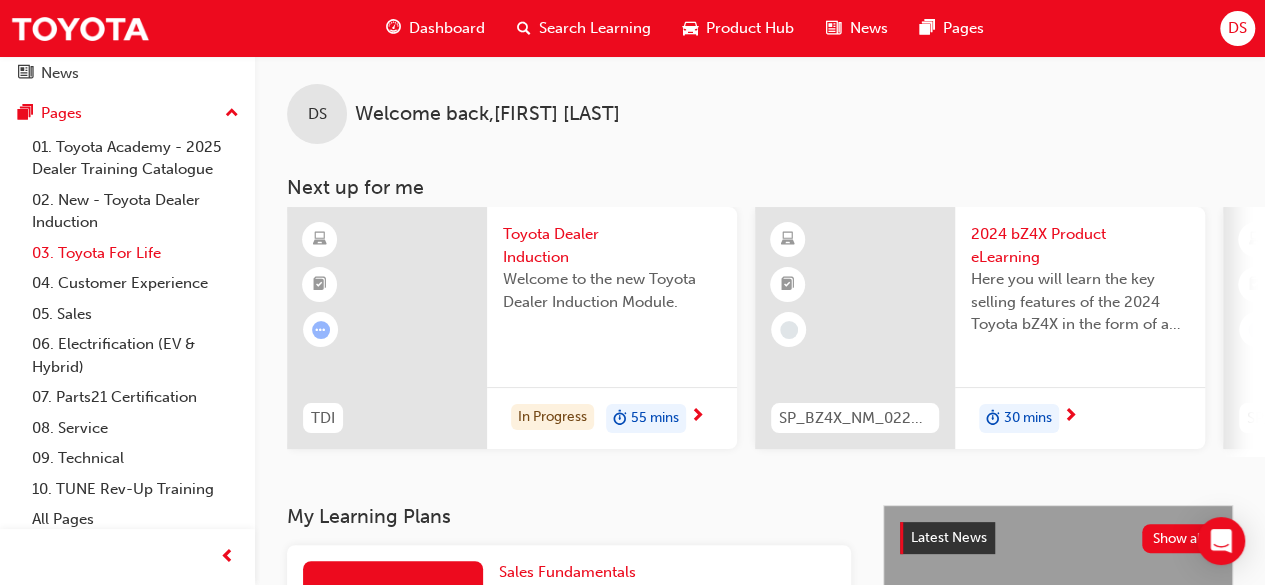 scroll, scrollTop: 141, scrollLeft: 0, axis: vertical 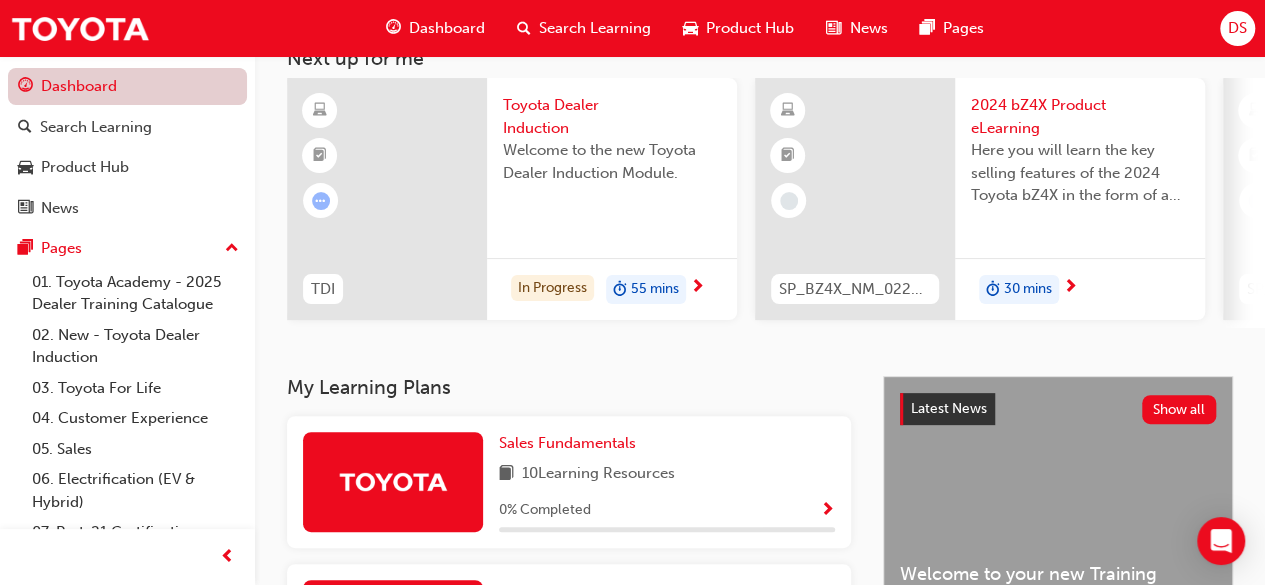 click on "Dashboard" at bounding box center (127, 86) 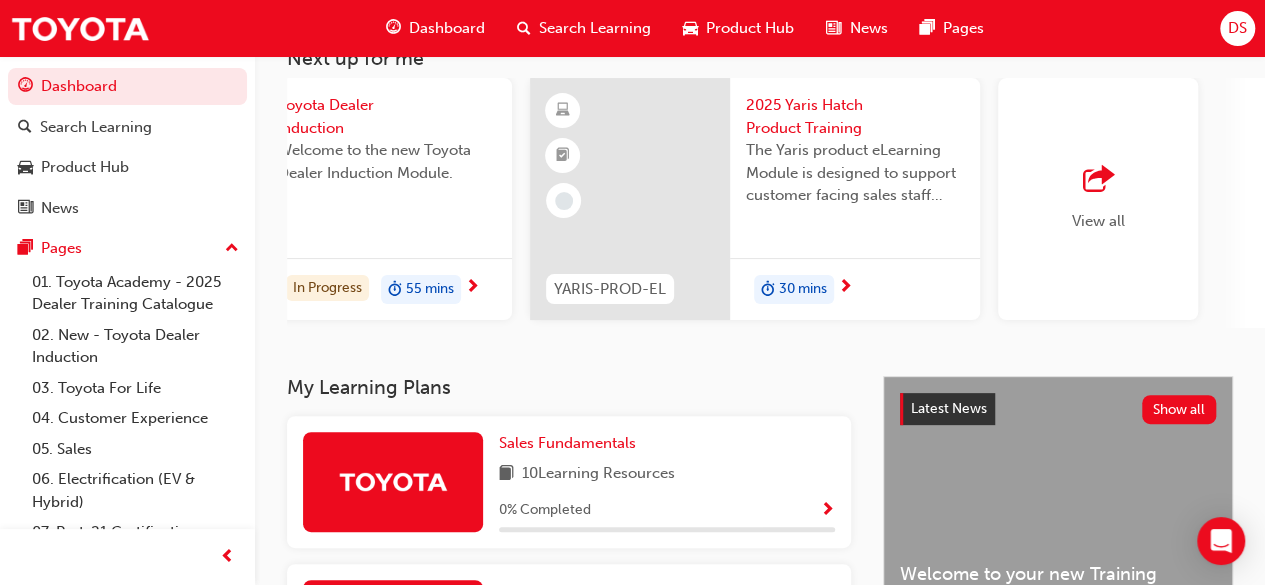 scroll, scrollTop: 0, scrollLeft: 1827, axis: horizontal 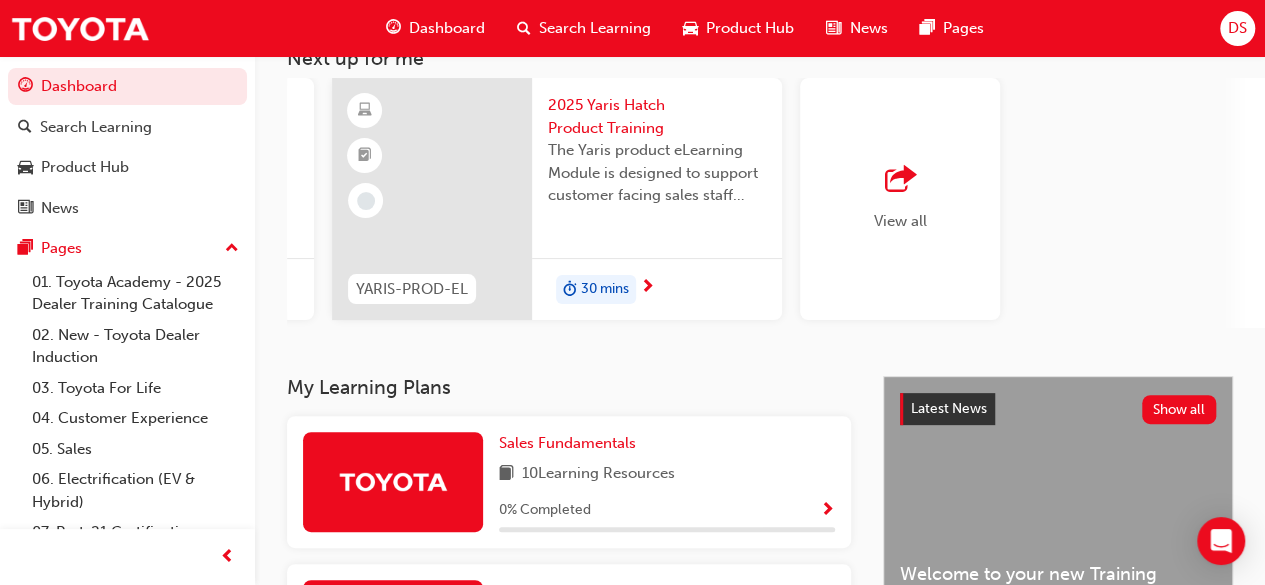 click on "View all" at bounding box center (900, 199) 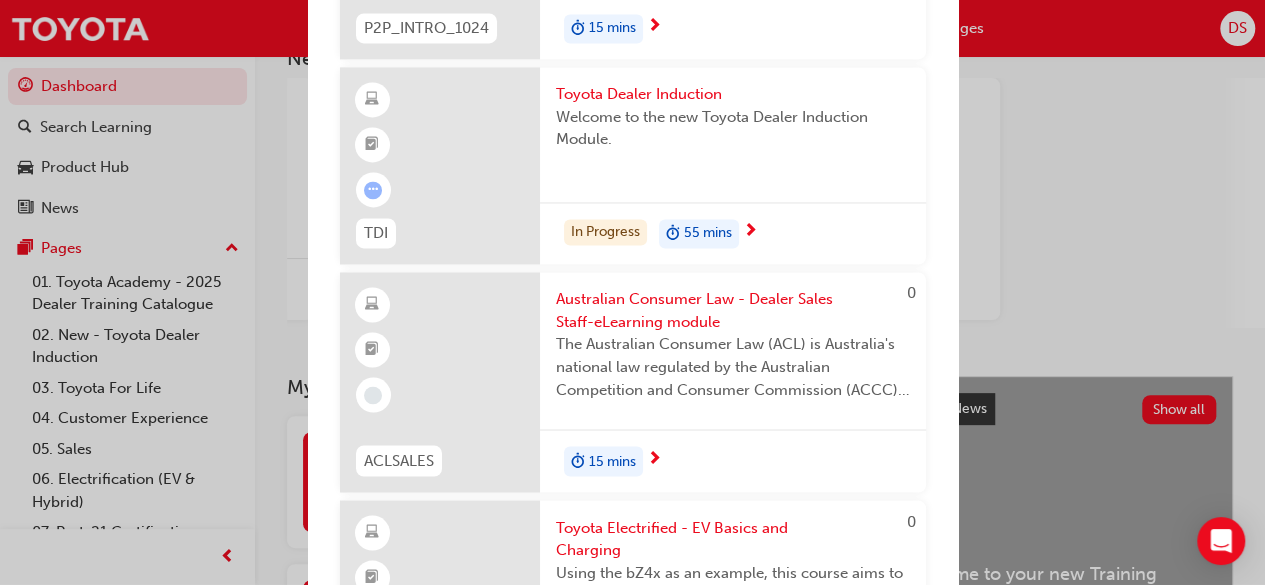 scroll, scrollTop: 1619, scrollLeft: 0, axis: vertical 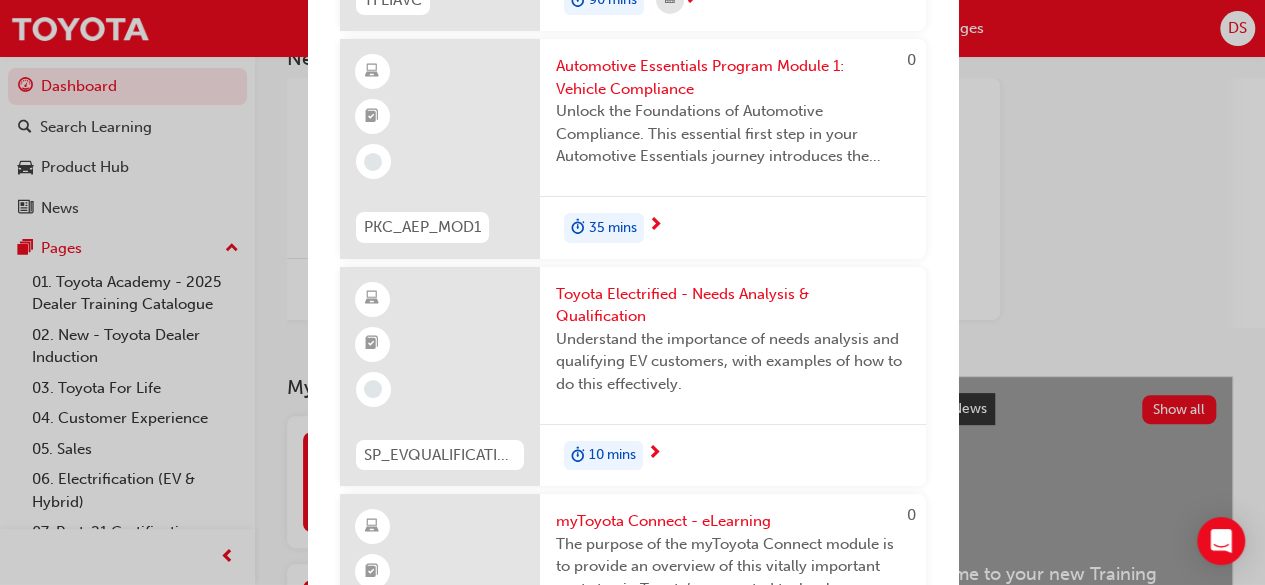 click on "Next up for me TDI Toyota Dealer Induction Welcome to the new Toyota Dealer Induction Module. In Progress 55 mins SP_BZ4X_NM_0224_EL01 2024 bZ4X Product eLearning Here you will learn the key selling features of the 2024 Toyota bZ4X in the form of a virtual 6-point walkaround. 30 mins 0 SP_TSSV3_NM1022_EL Toyota Safety Sense Version 3.0 eLearning Module This module is designed to provide a comprehensive and detailed account of the new enhanced Toyota Safety Sense 3.0. The TSS 3.0 will debut on the Corolla Cross in 2022 and then will be made available across many vehicles within the Toyota family. The updated Toyota Safety Sense version 3.0 is made up of a combination of new active features and functionality as well as enhancement to many features found in early versions of Toyota Safety Sense. 15 mins TDI Toyota Dealer Induction Welcome to the new Toyota Dealer Induction Module. In Progress 55 mins YARIS-PROD-EL 2025 Yaris Hatch Product Training 30 mins 0 ASK001 30 mins P2P_INTRO_1024 15 mins TDI In Progress 0" at bounding box center [632, 292] 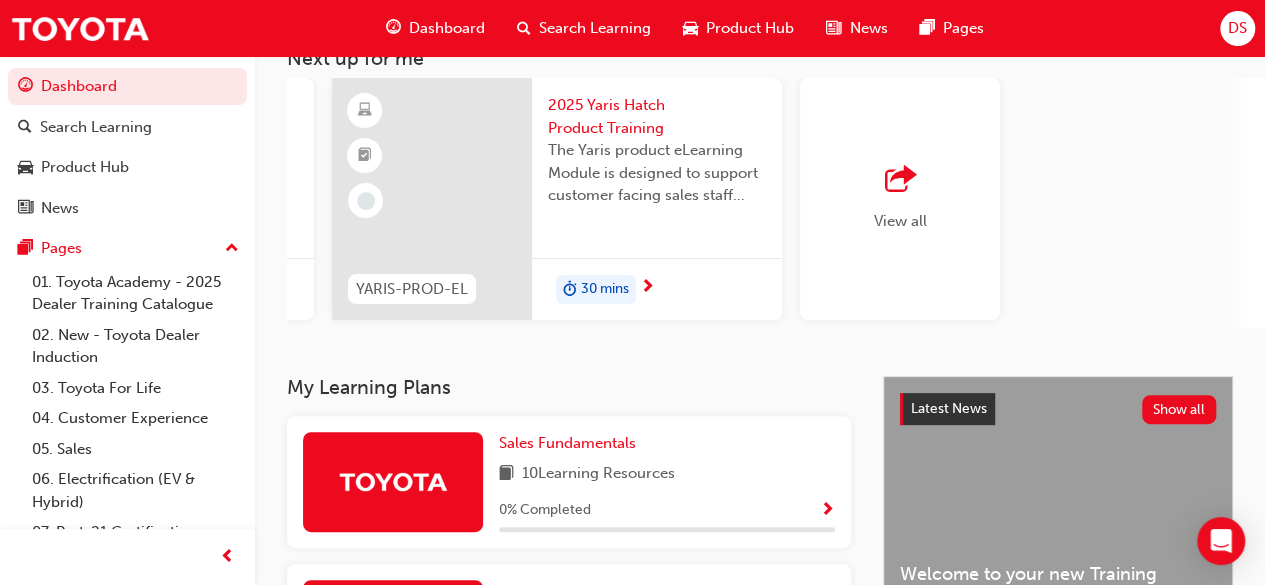 scroll, scrollTop: 0, scrollLeft: 0, axis: both 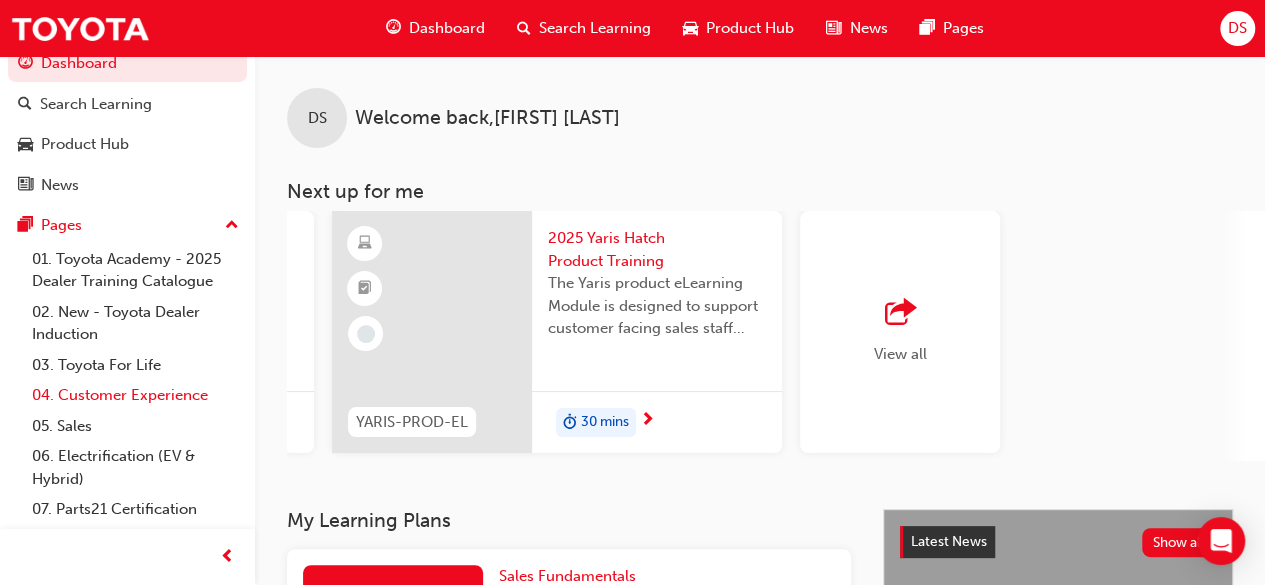 type 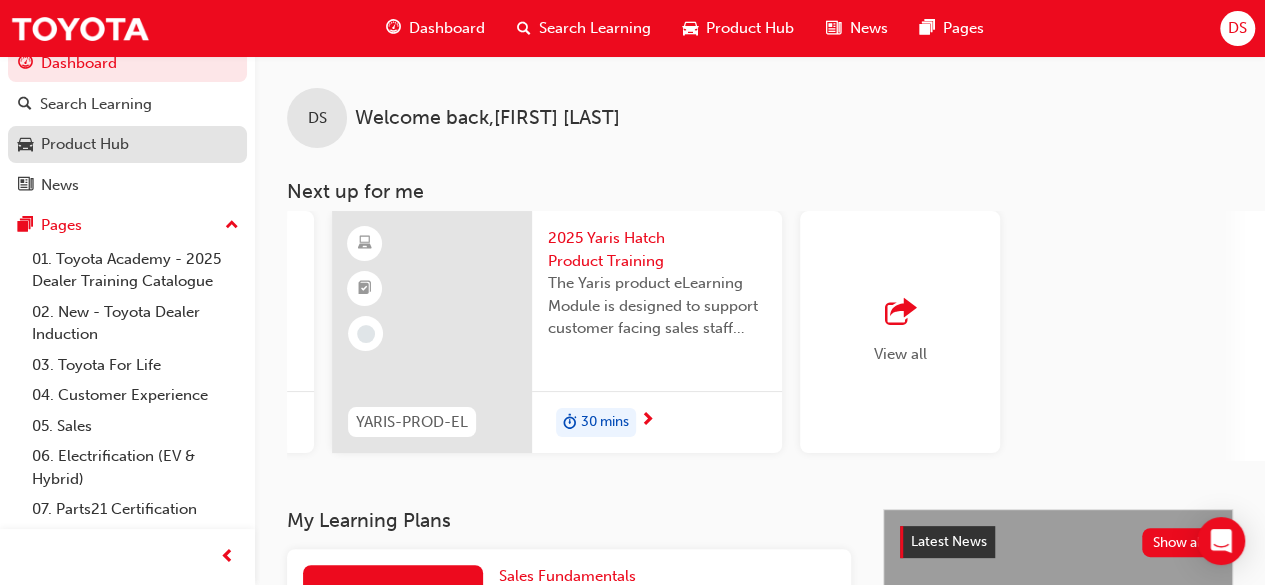 click on "Product Hub" at bounding box center [85, 144] 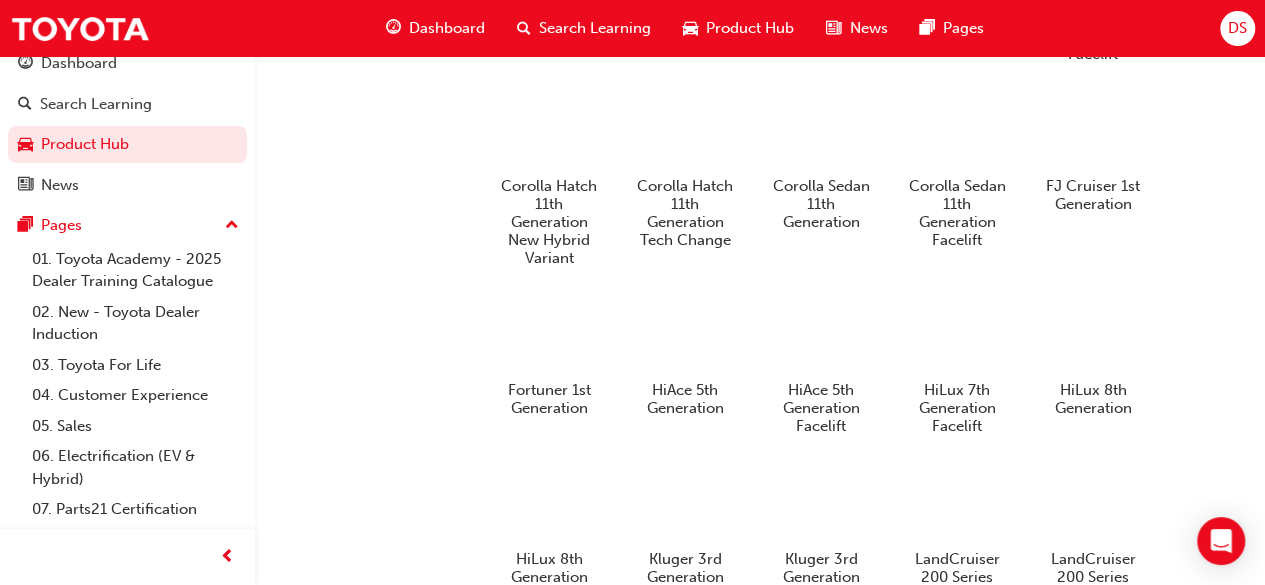 scroll, scrollTop: 1439, scrollLeft: 0, axis: vertical 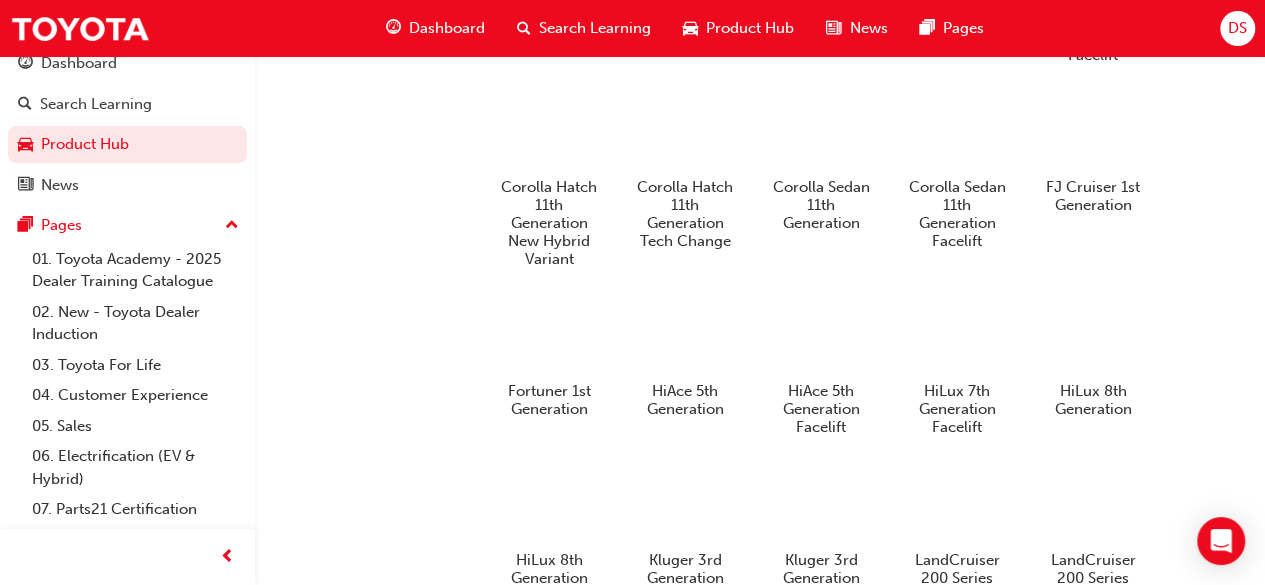 click at bounding box center (232, 226) 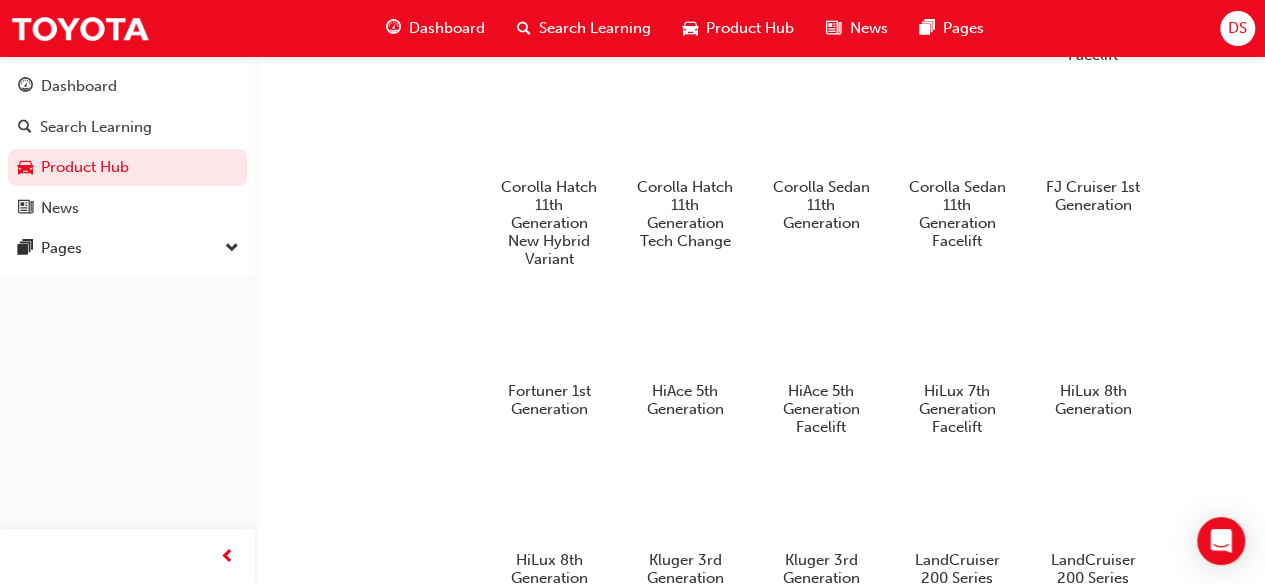 scroll, scrollTop: 0, scrollLeft: 0, axis: both 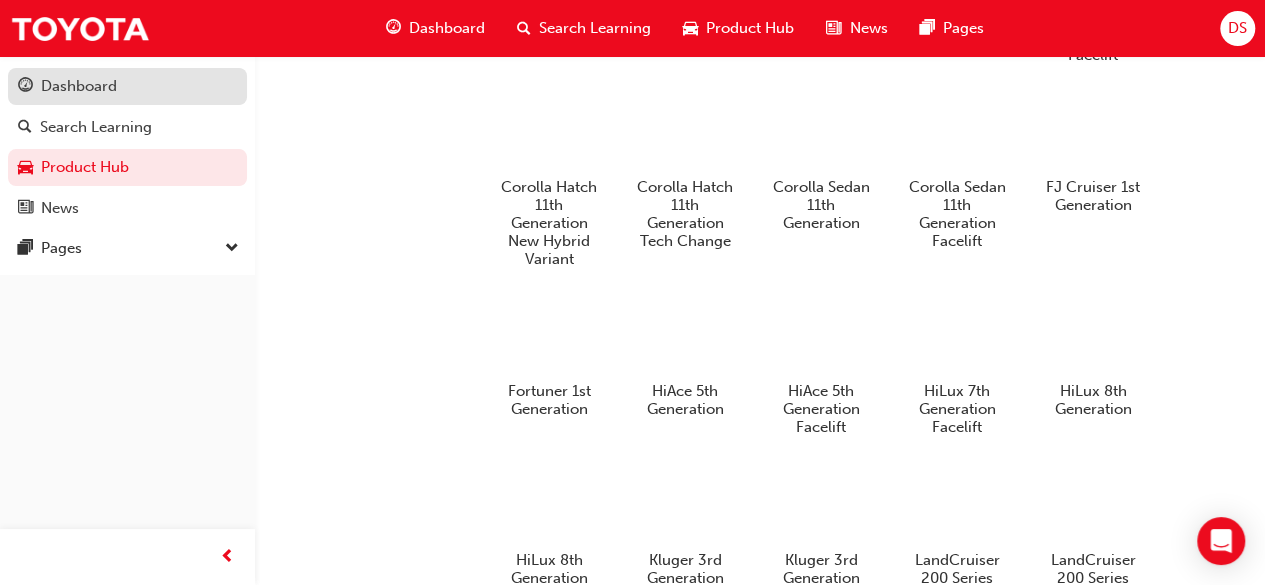 click on "Dashboard" at bounding box center [127, 86] 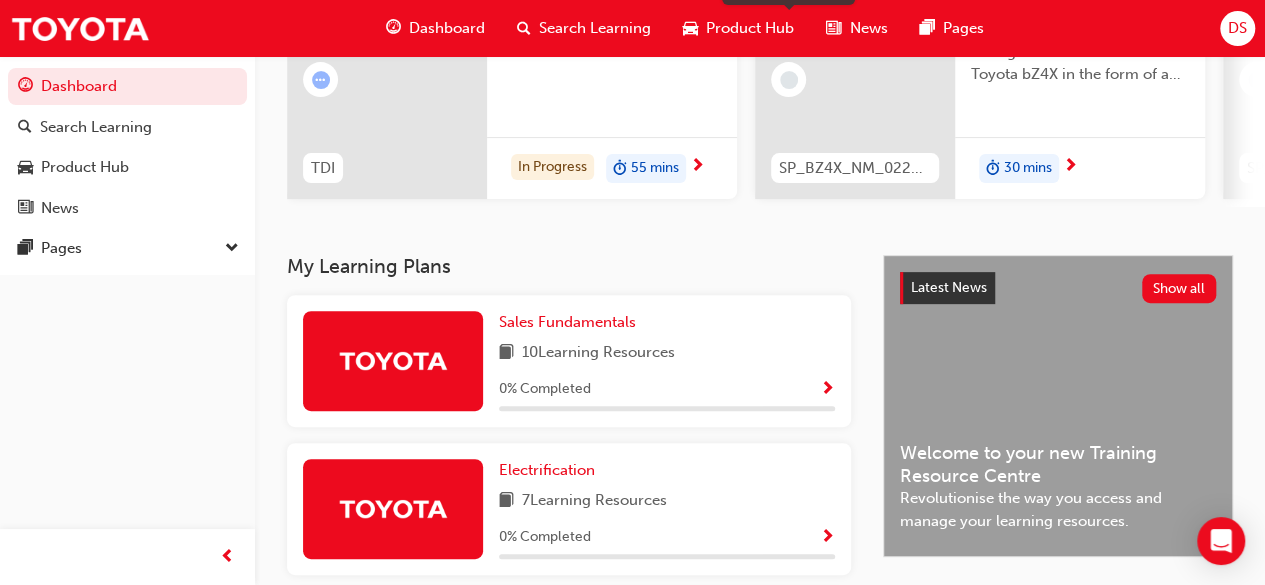 scroll, scrollTop: 256, scrollLeft: 0, axis: vertical 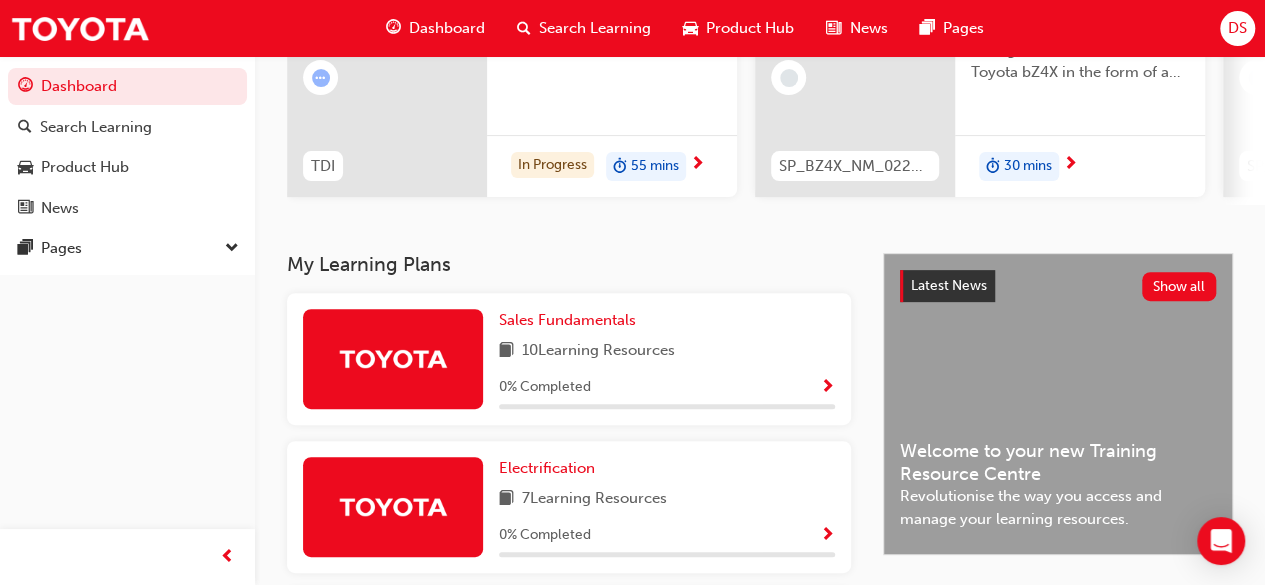 click at bounding box center [827, 388] 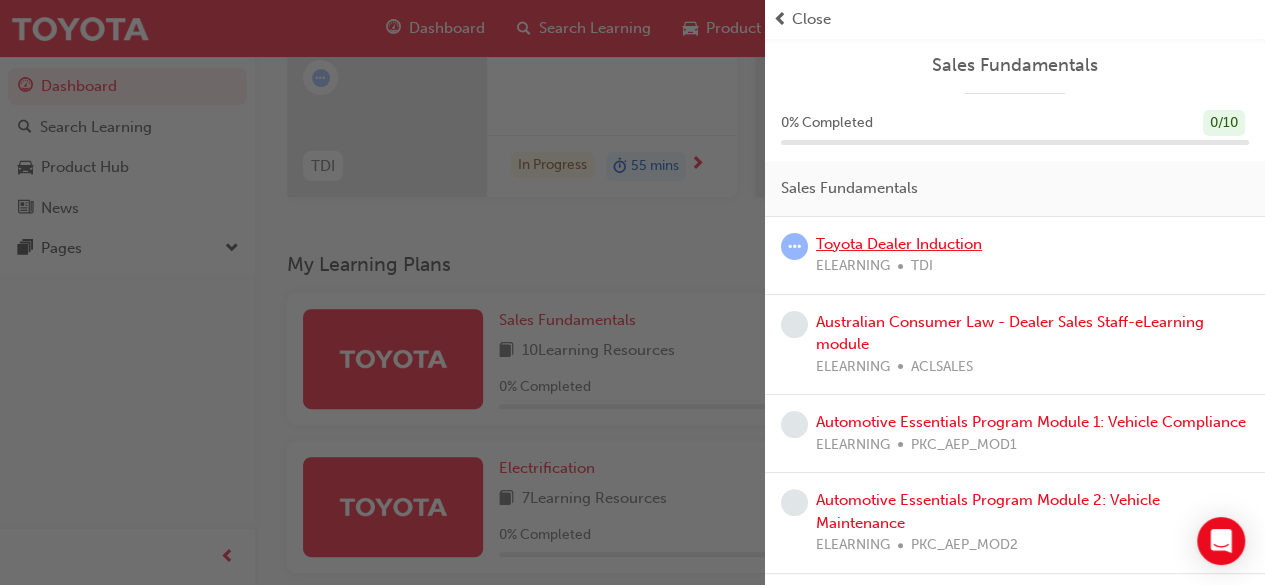 click on "Toyota Dealer Induction" at bounding box center (899, 244) 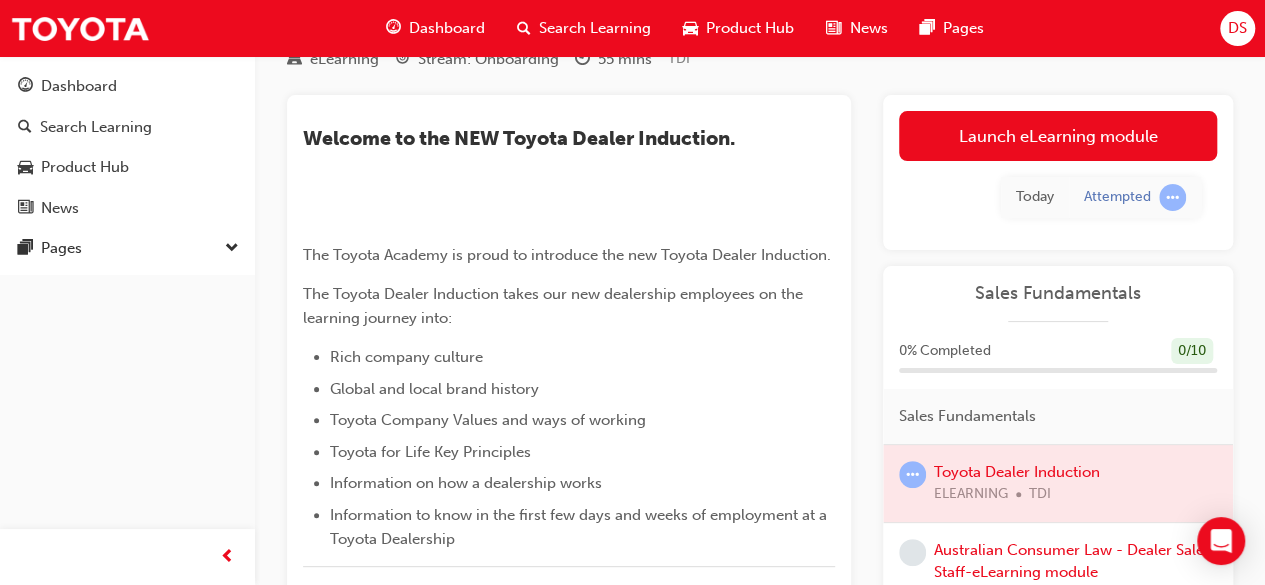 scroll, scrollTop: 77, scrollLeft: 0, axis: vertical 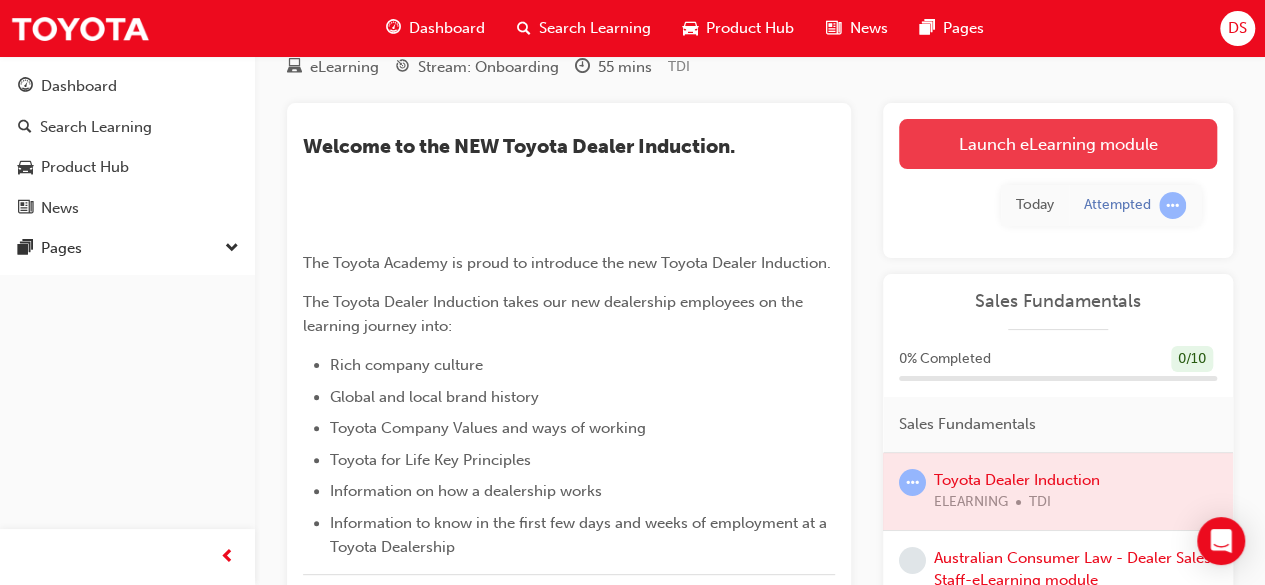 click on "Launch eLearning module" at bounding box center (1058, 144) 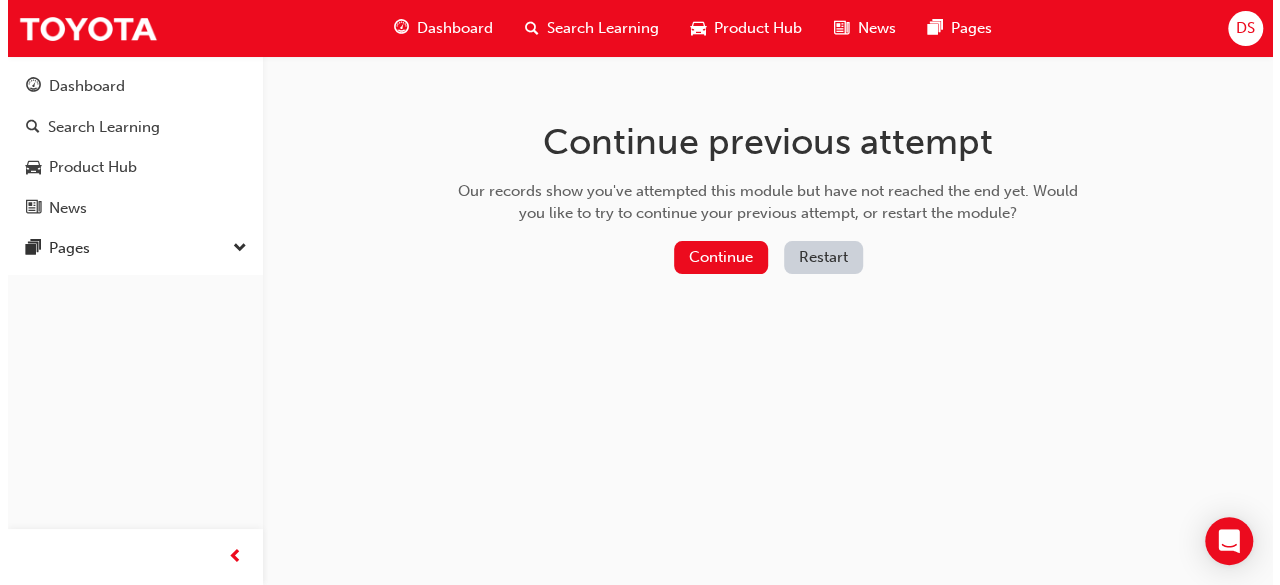 scroll, scrollTop: 0, scrollLeft: 0, axis: both 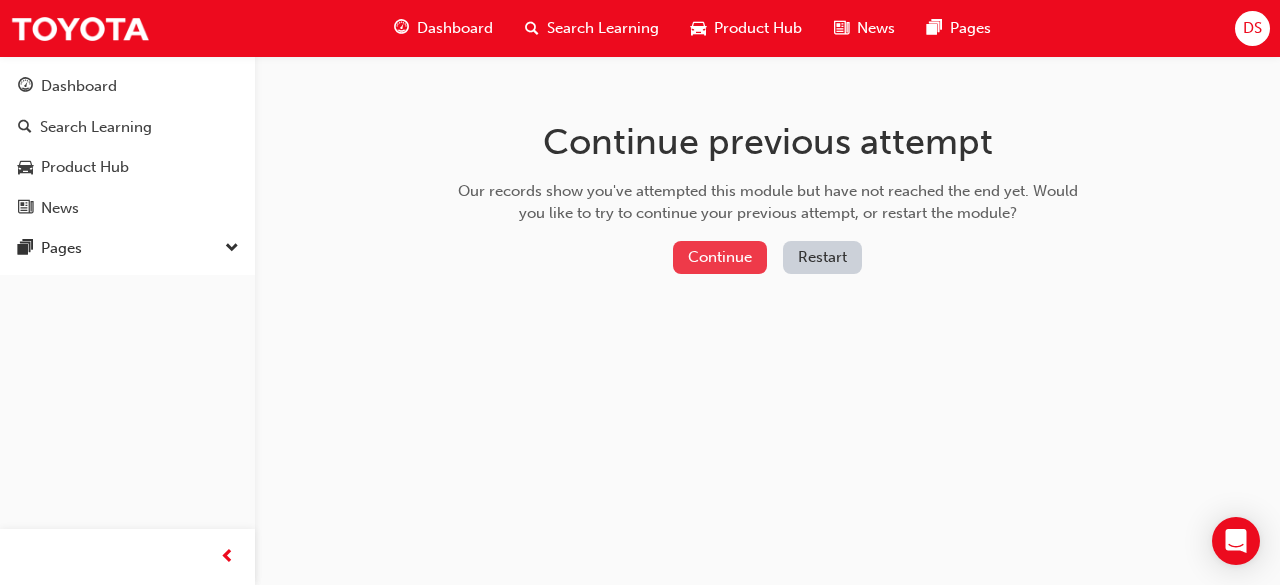 click on "Continue" at bounding box center (720, 257) 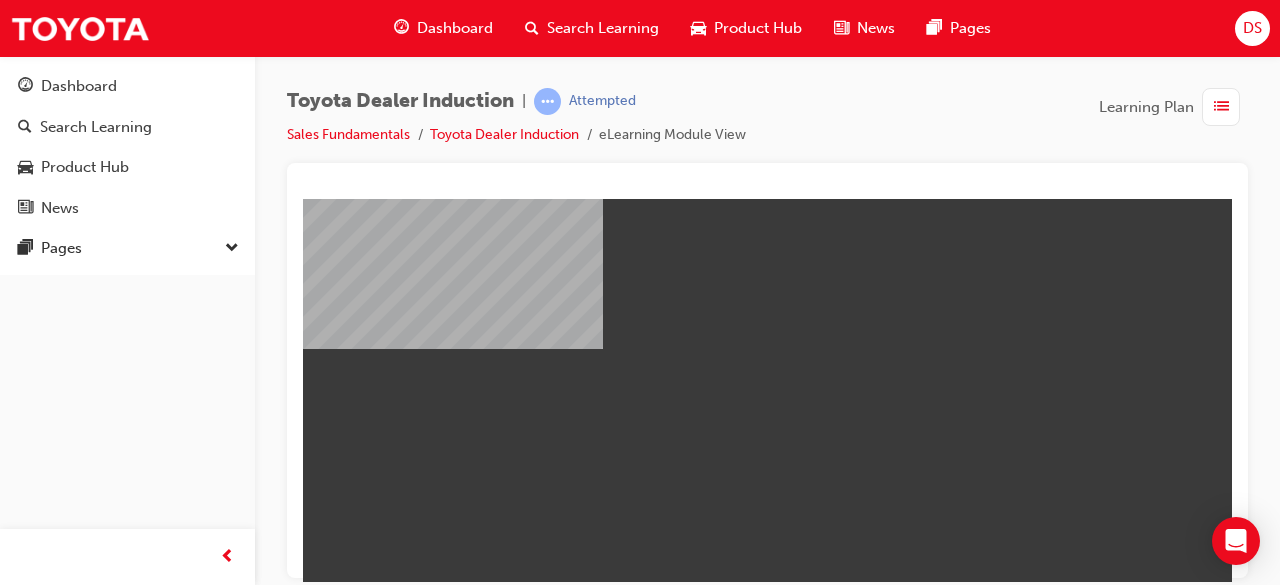 scroll, scrollTop: 0, scrollLeft: 0, axis: both 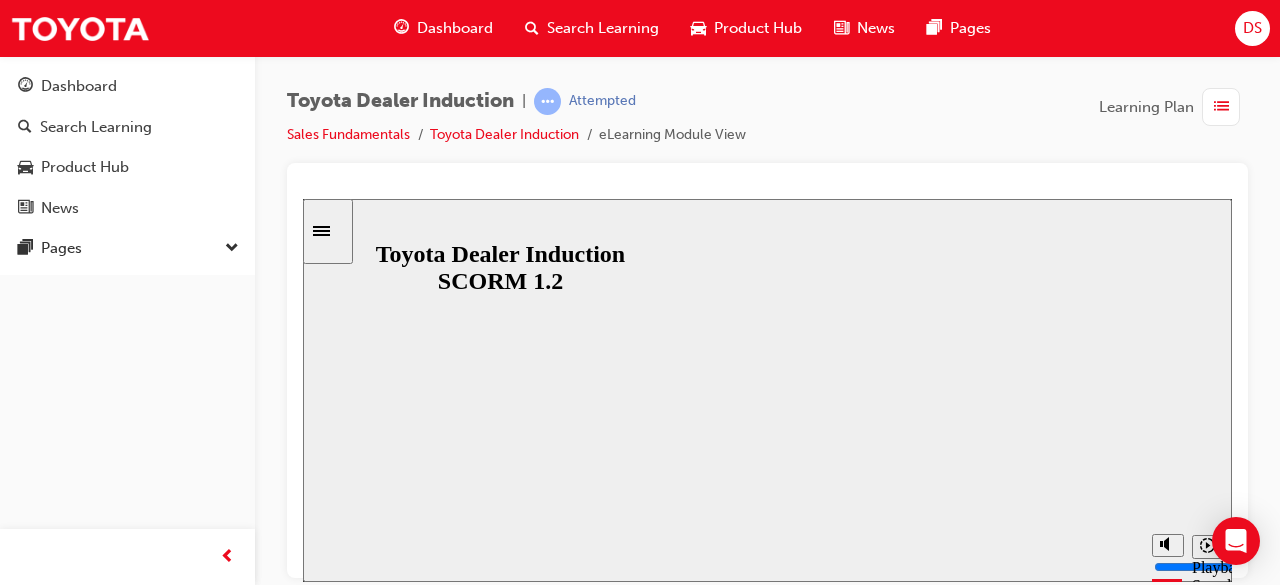click on "Resume" at bounding box center [341, 1406] 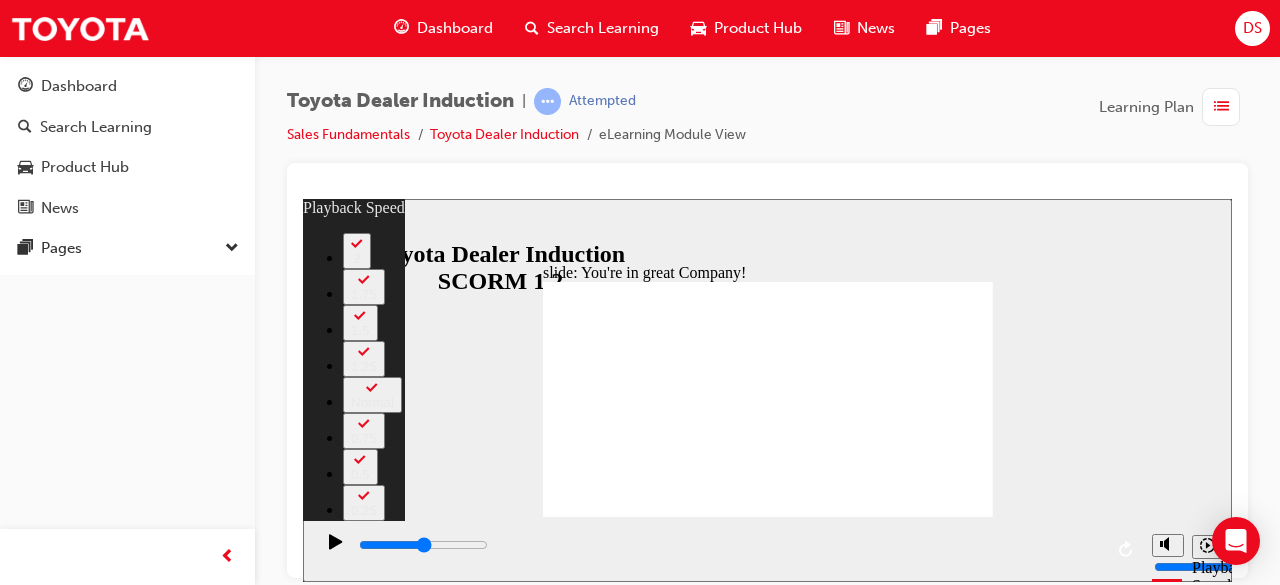 type on "7500" 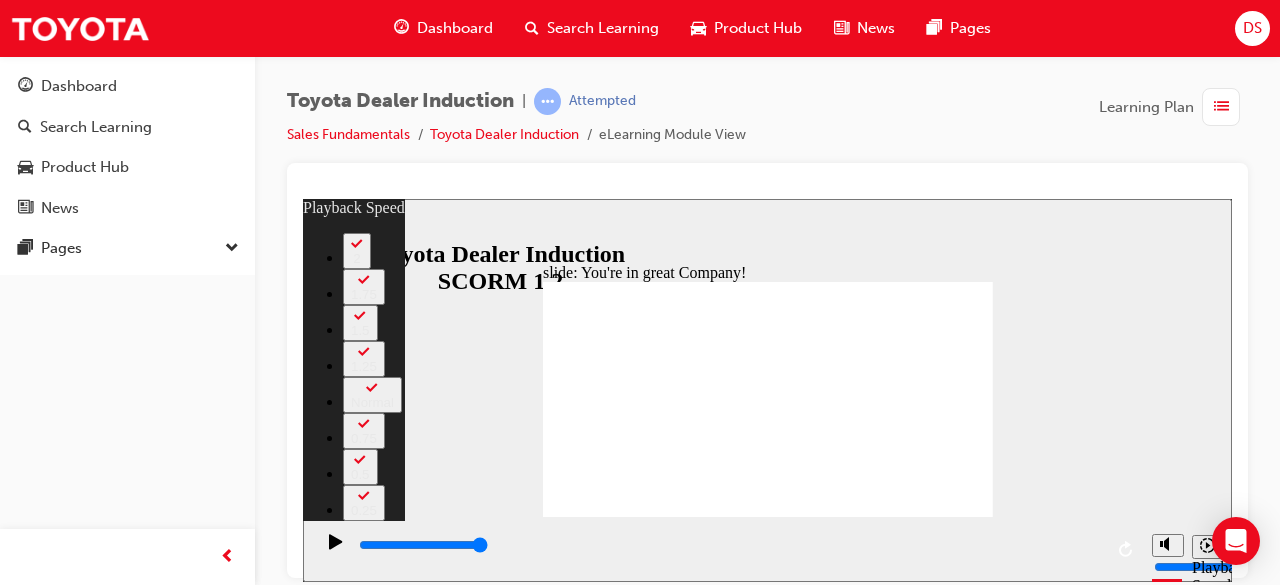 click at bounding box center [768, 2293] 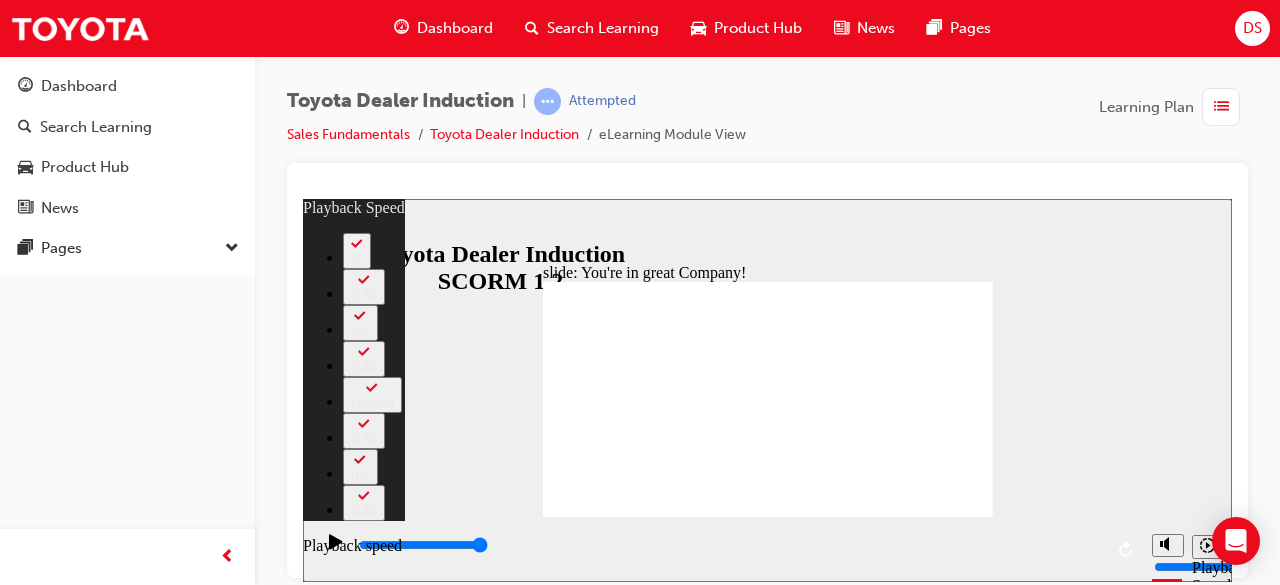 click 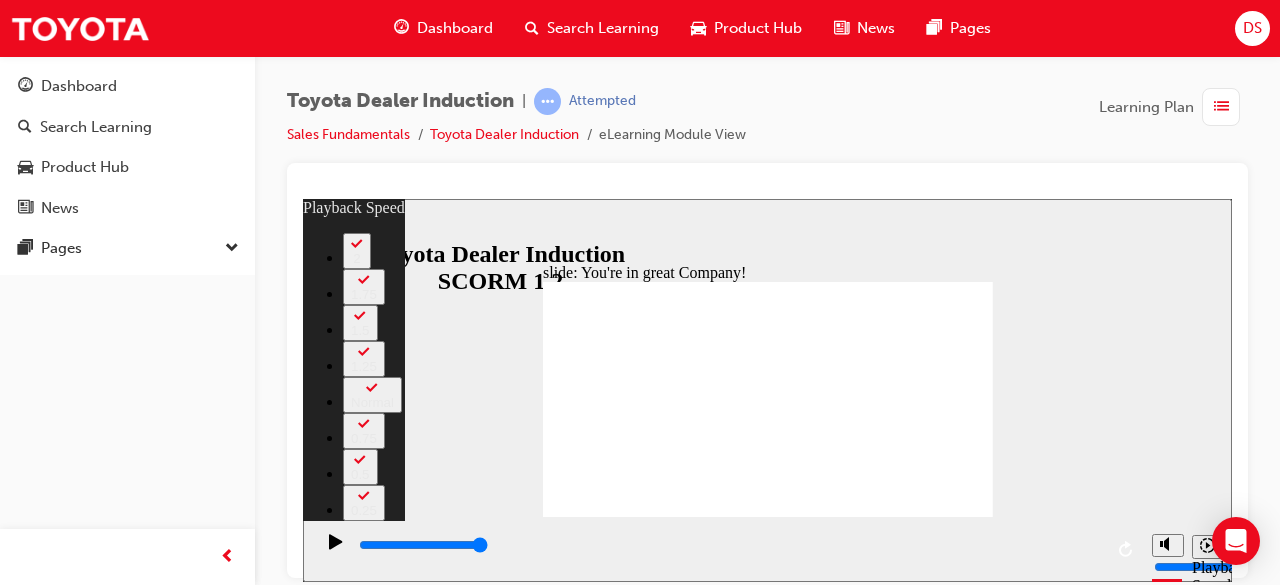 click 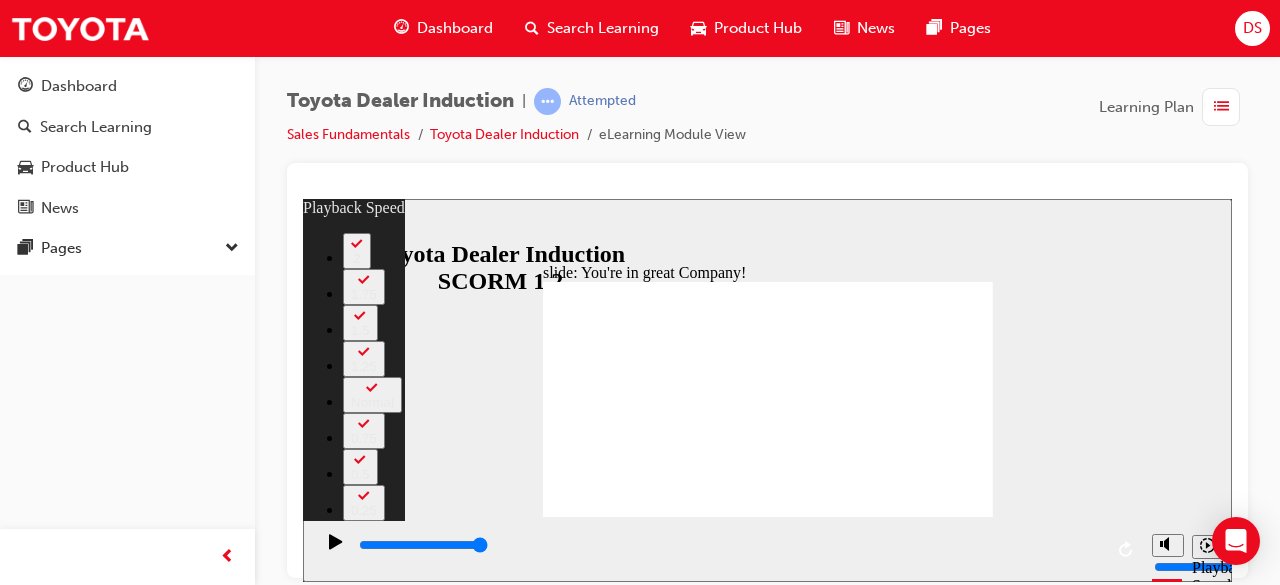 click 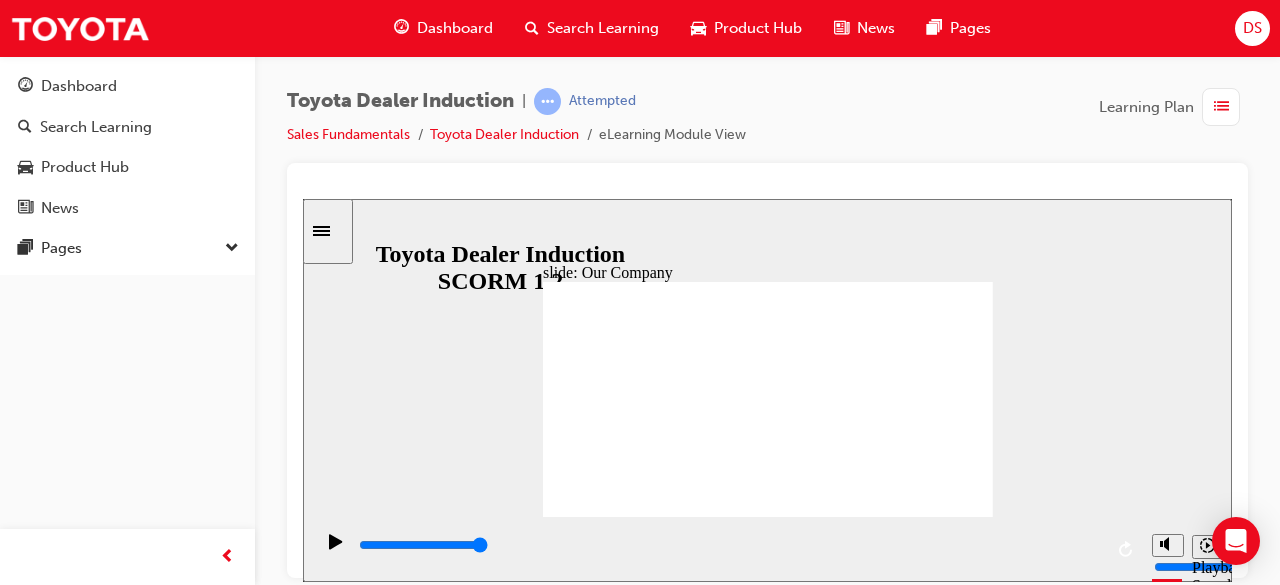 click 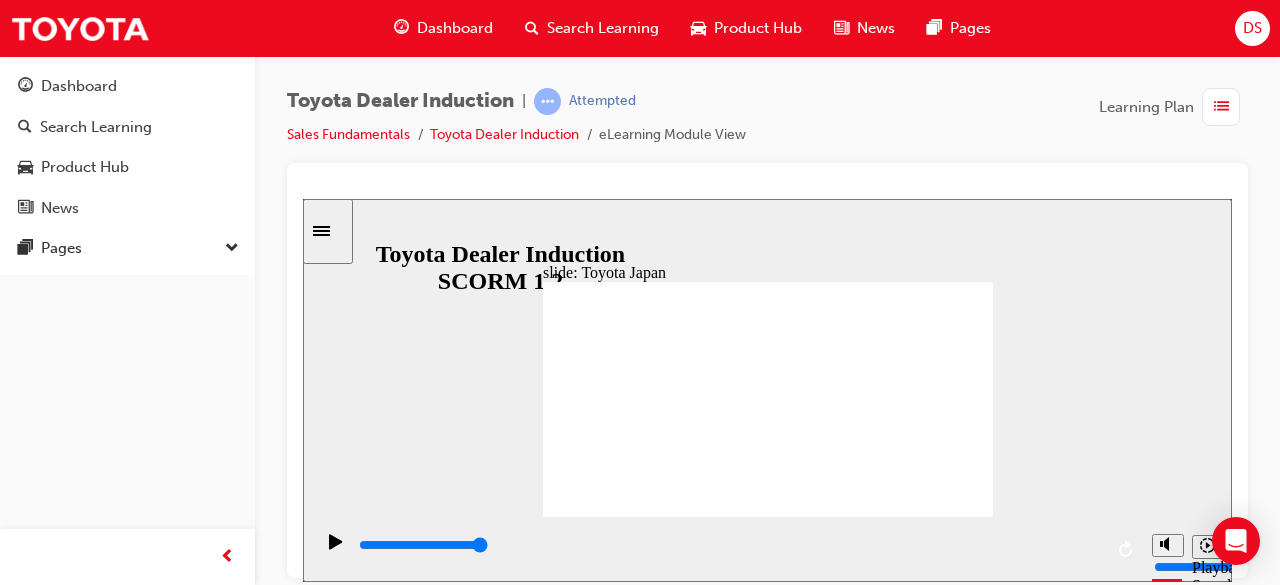 click 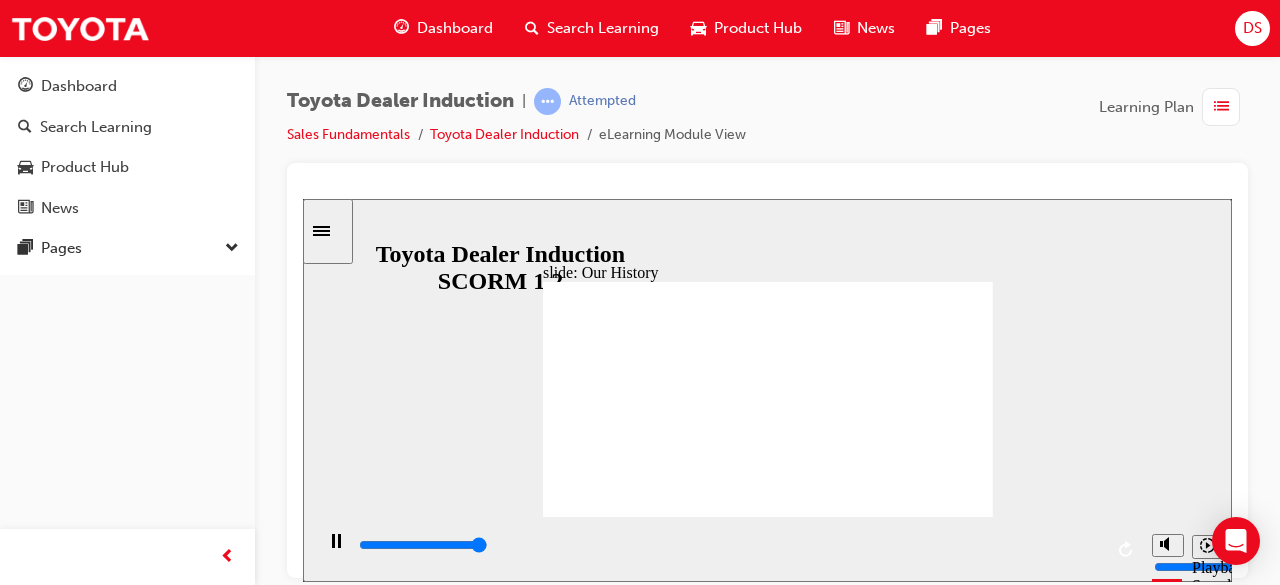 type on "8300" 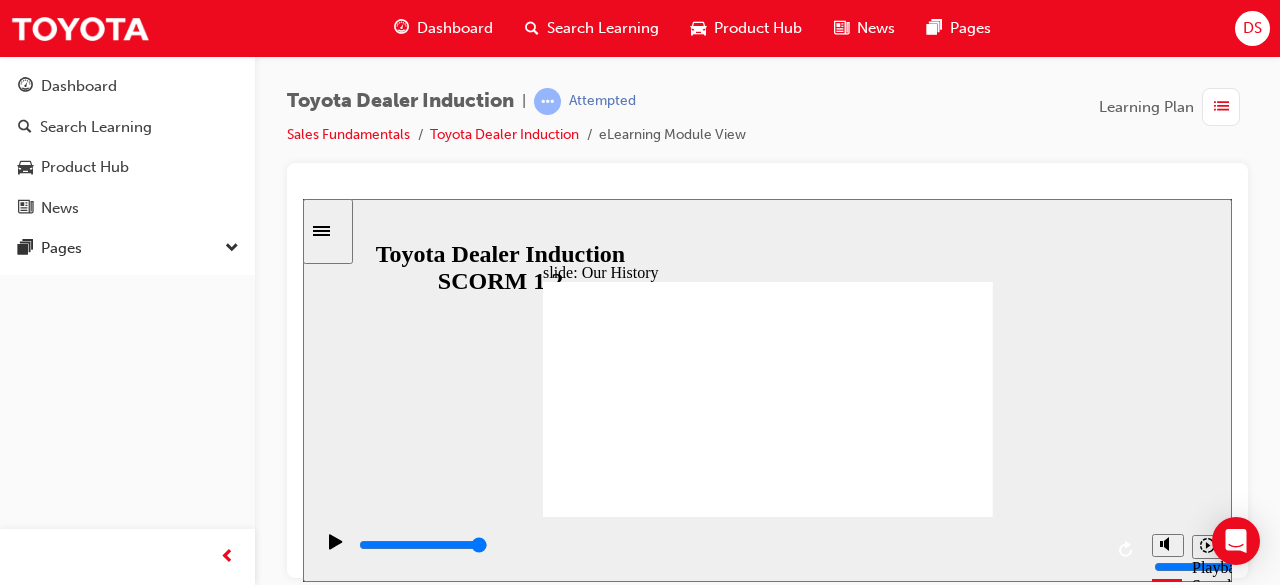 drag, startPoint x: 764, startPoint y: 470, endPoint x: 690, endPoint y: 473, distance: 74.06078 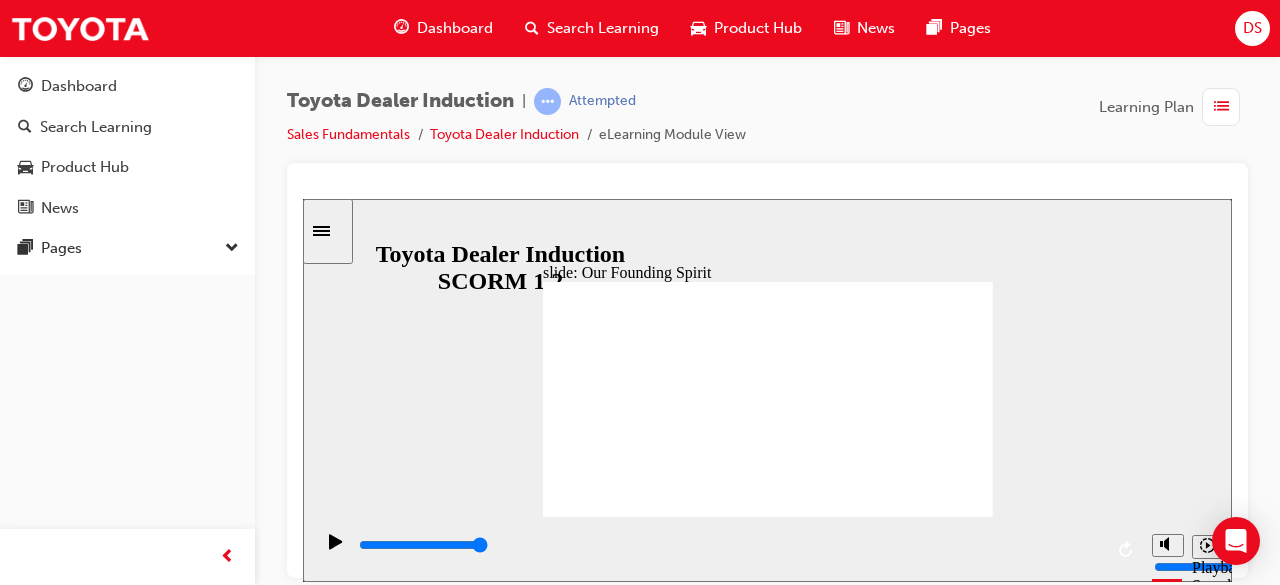 click 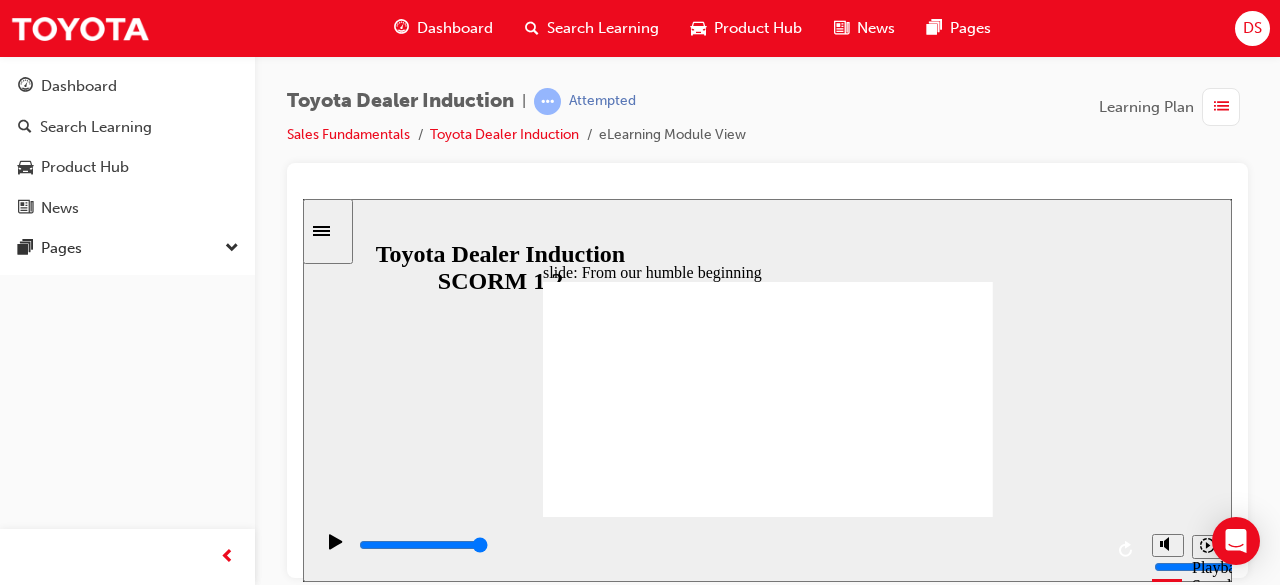 click 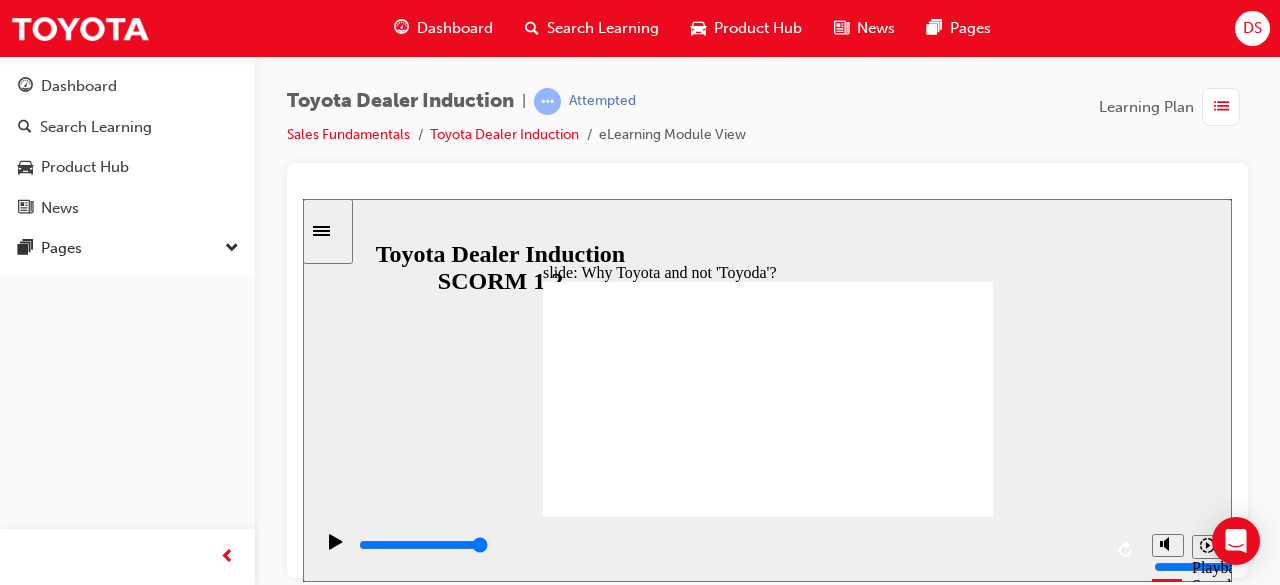 click 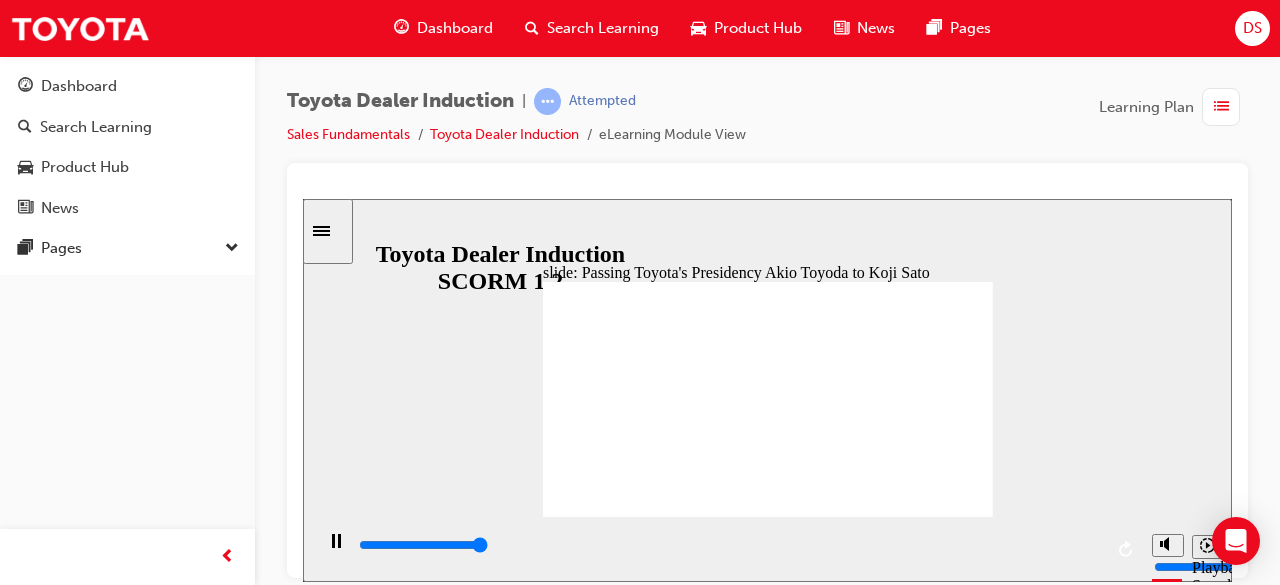 type on "25000" 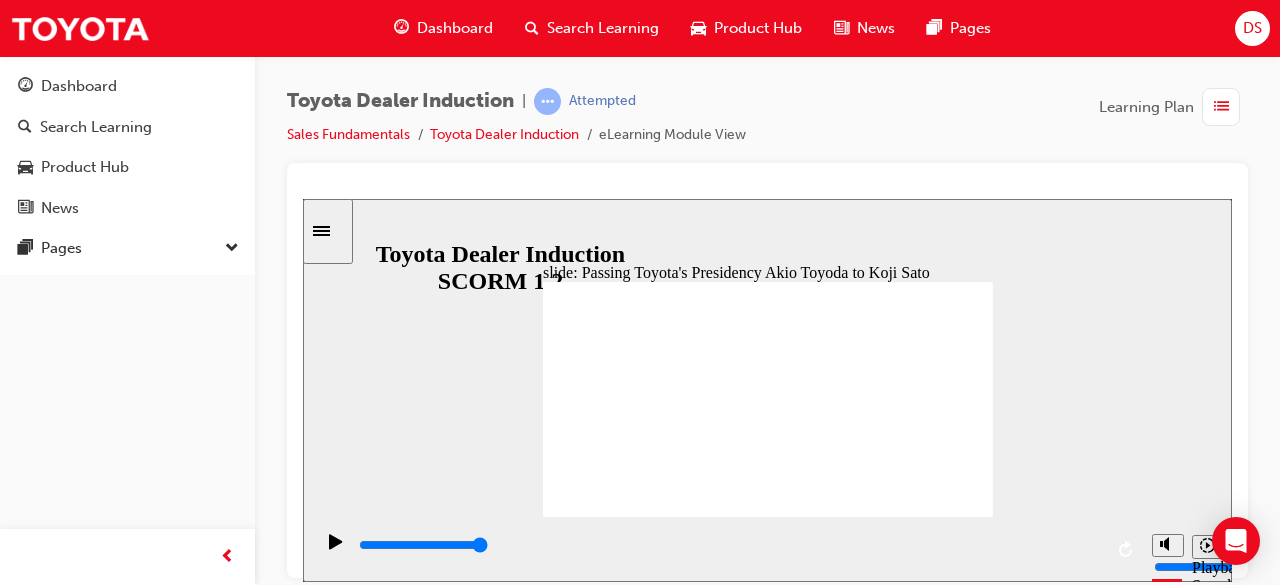 click 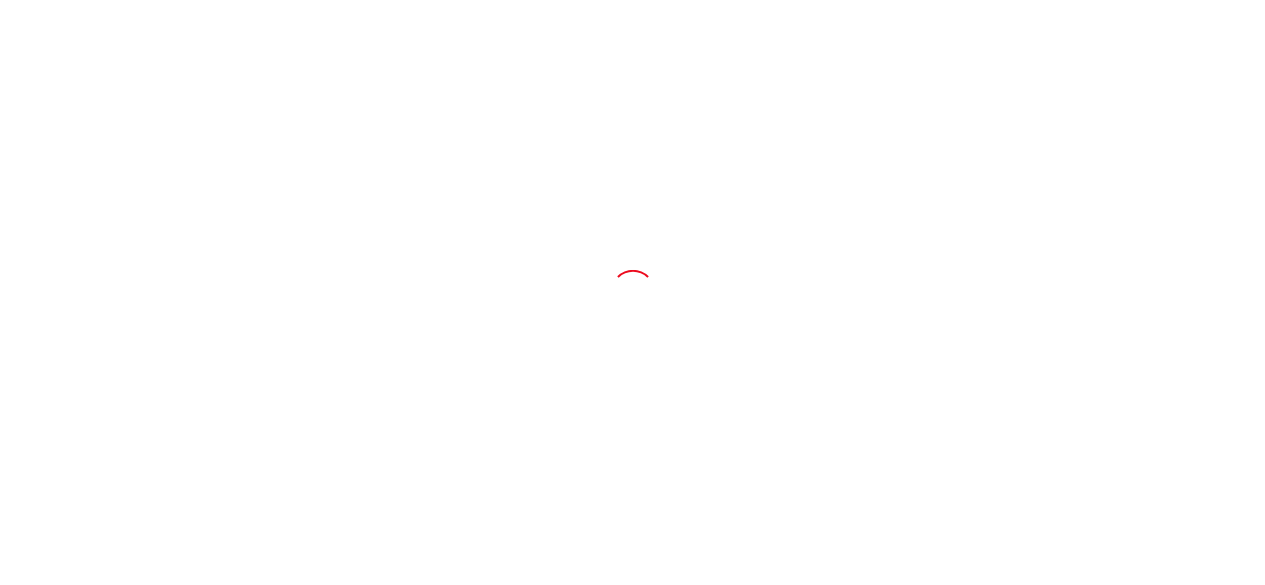 scroll, scrollTop: 0, scrollLeft: 0, axis: both 